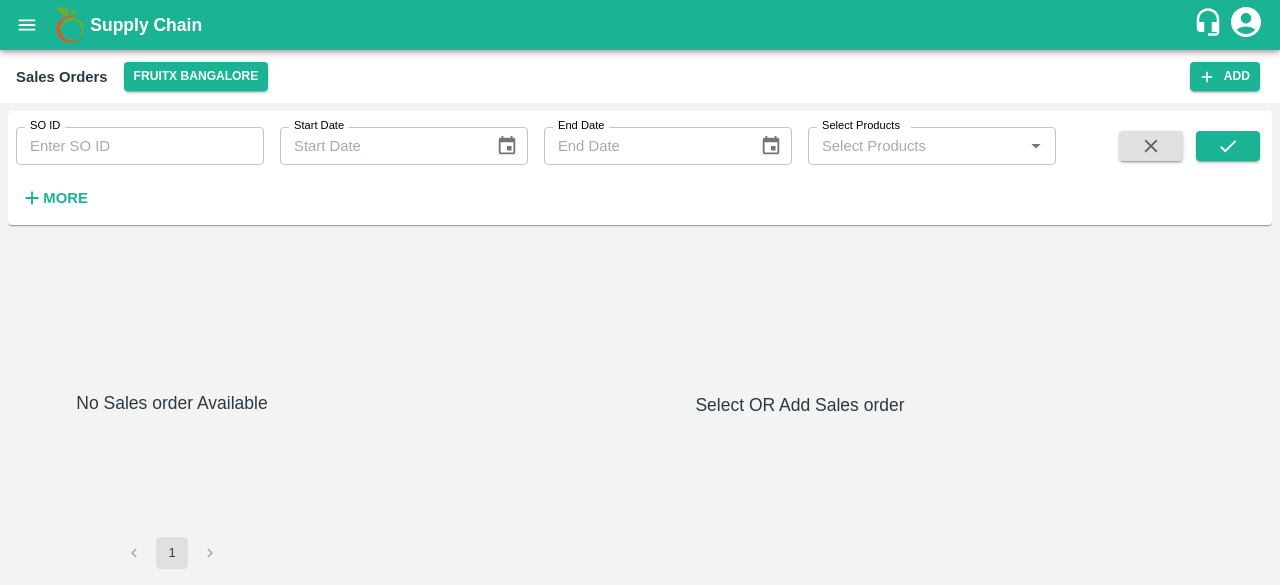 scroll, scrollTop: 0, scrollLeft: 0, axis: both 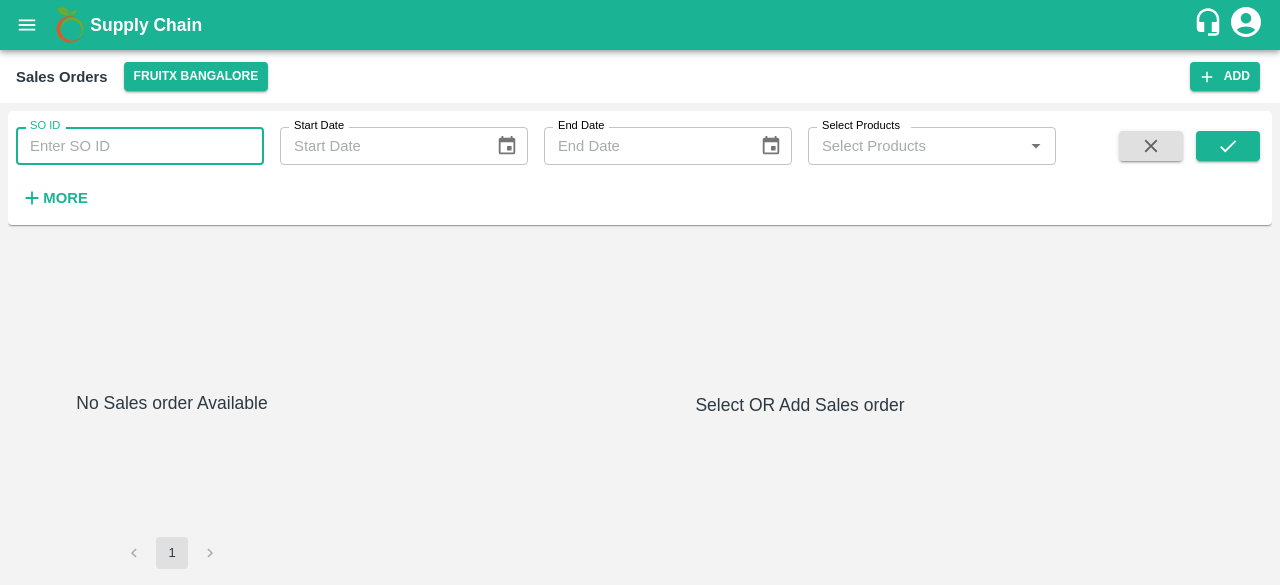 type on "601086" 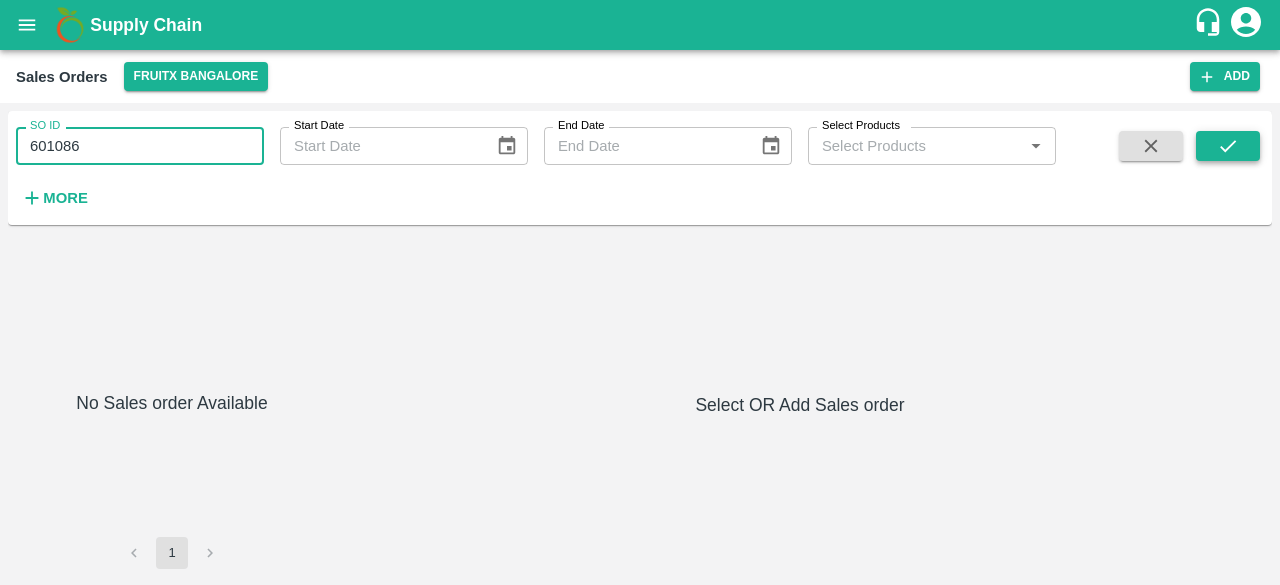 click 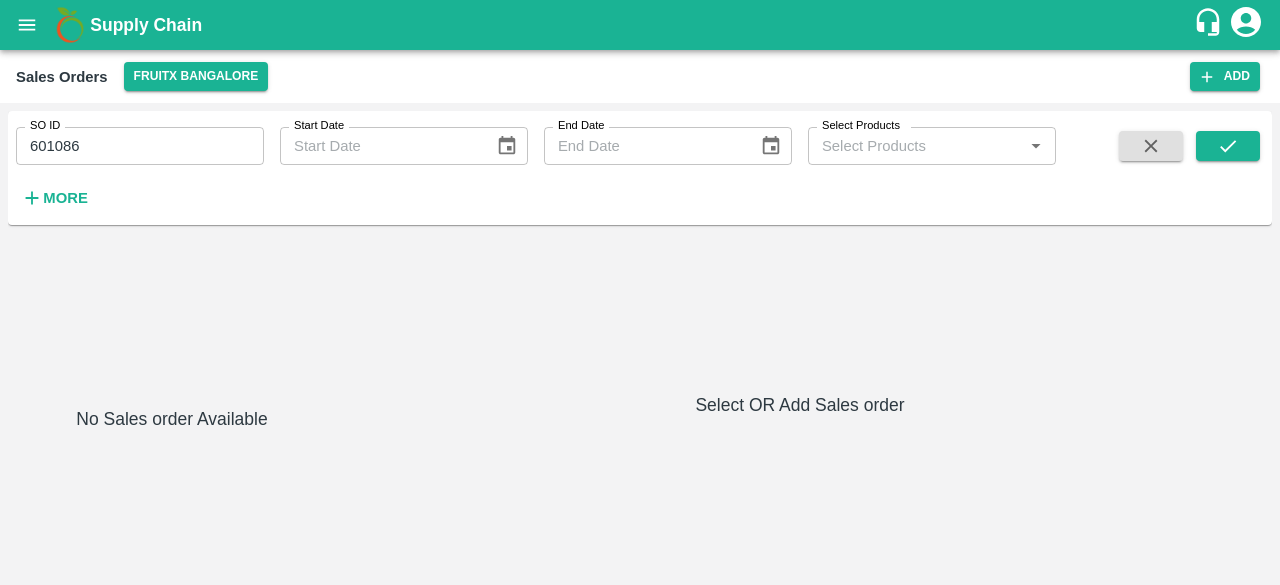 click 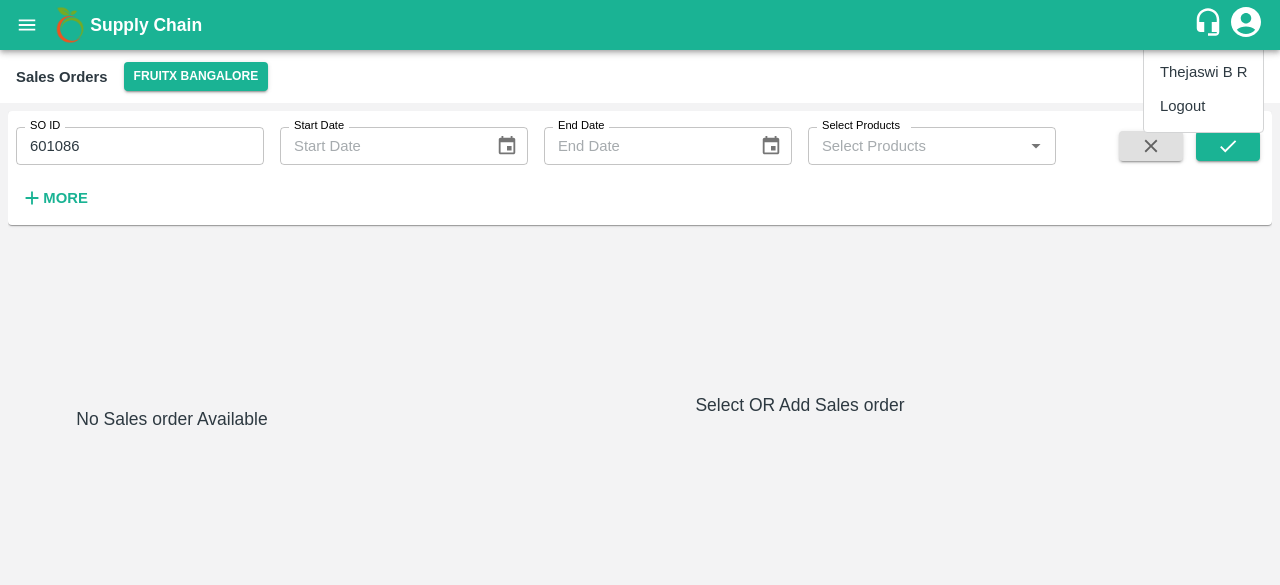 click on "Thejaswi B R" at bounding box center [1203, 72] 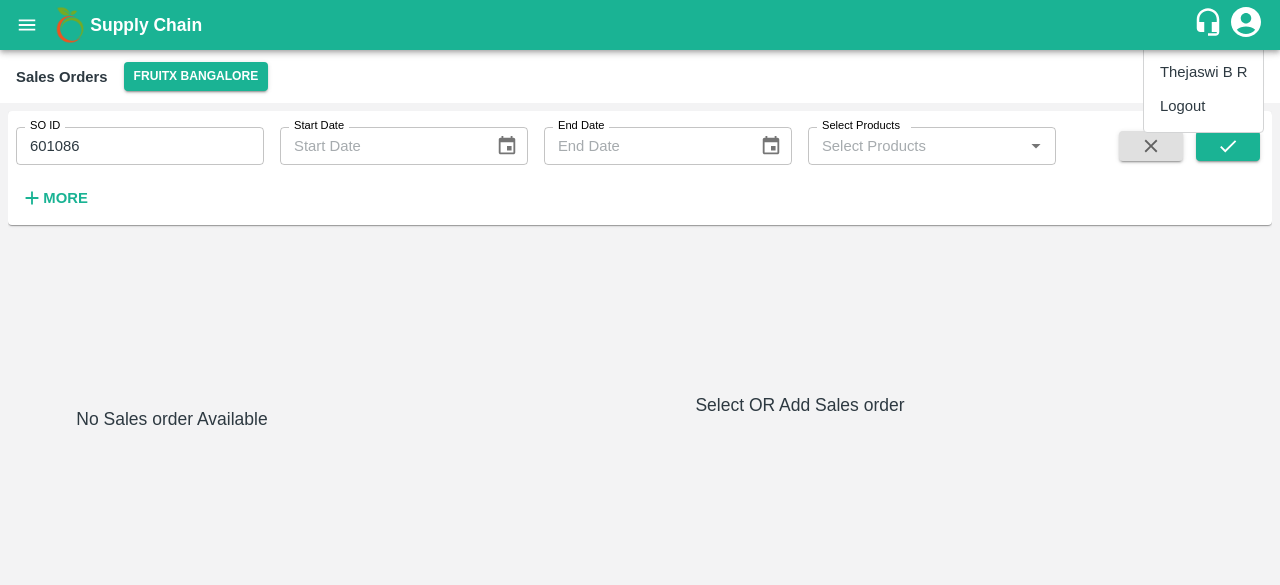 click on "Logout" at bounding box center [1203, 106] 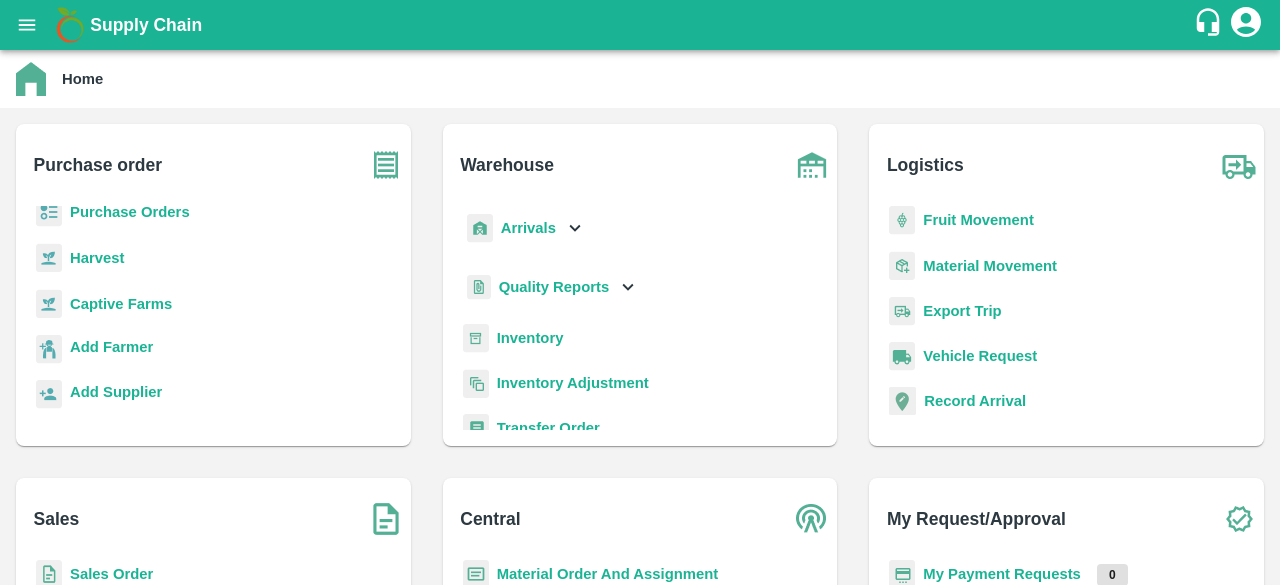 scroll, scrollTop: 11, scrollLeft: 0, axis: vertical 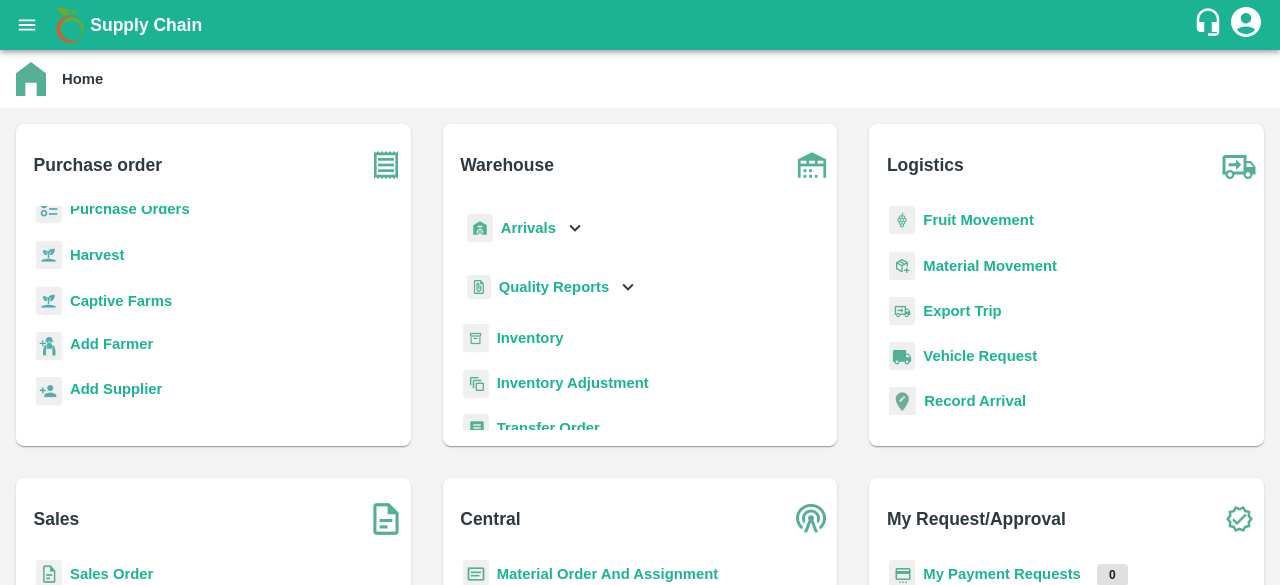 click on "Sales Order" at bounding box center [111, 574] 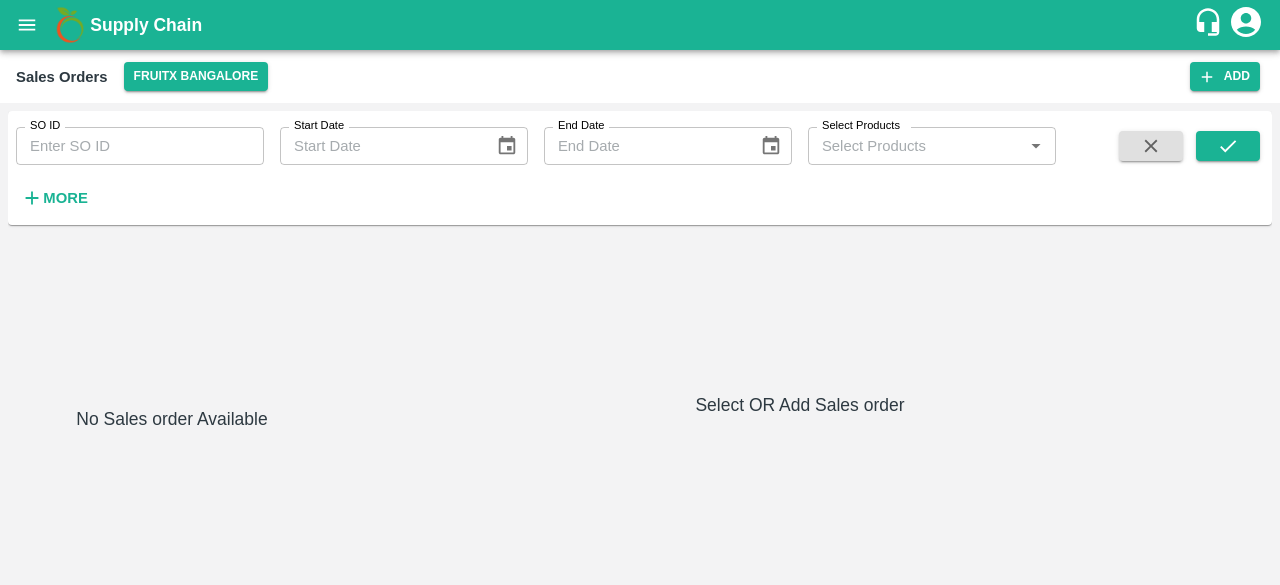 click on "SO ID" at bounding box center [140, 146] 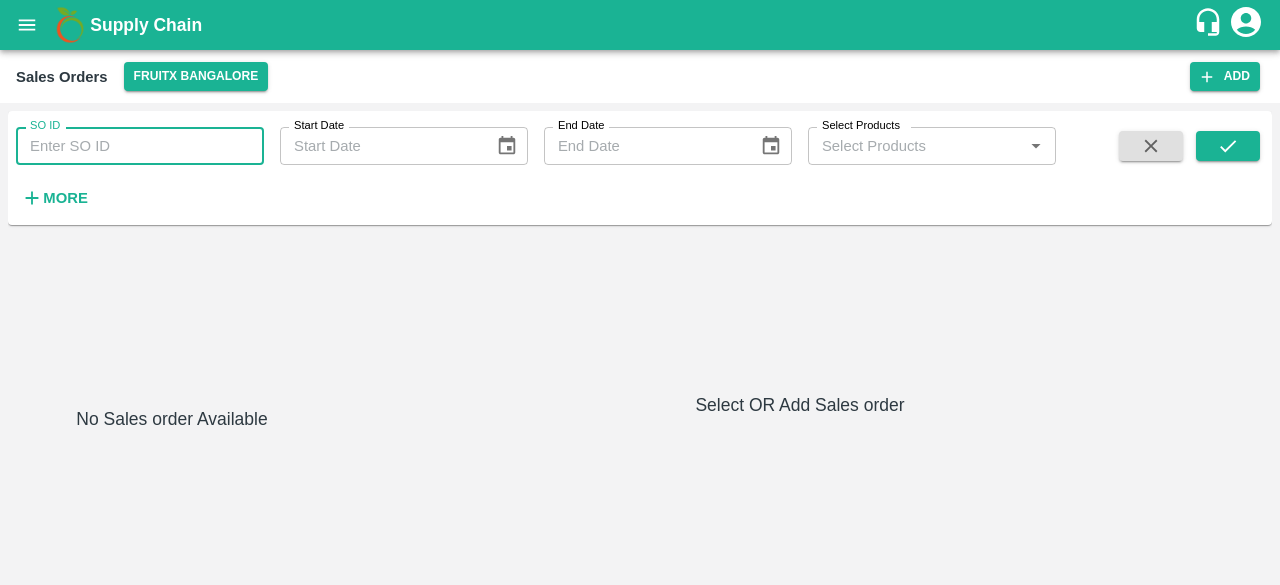 type on "601086" 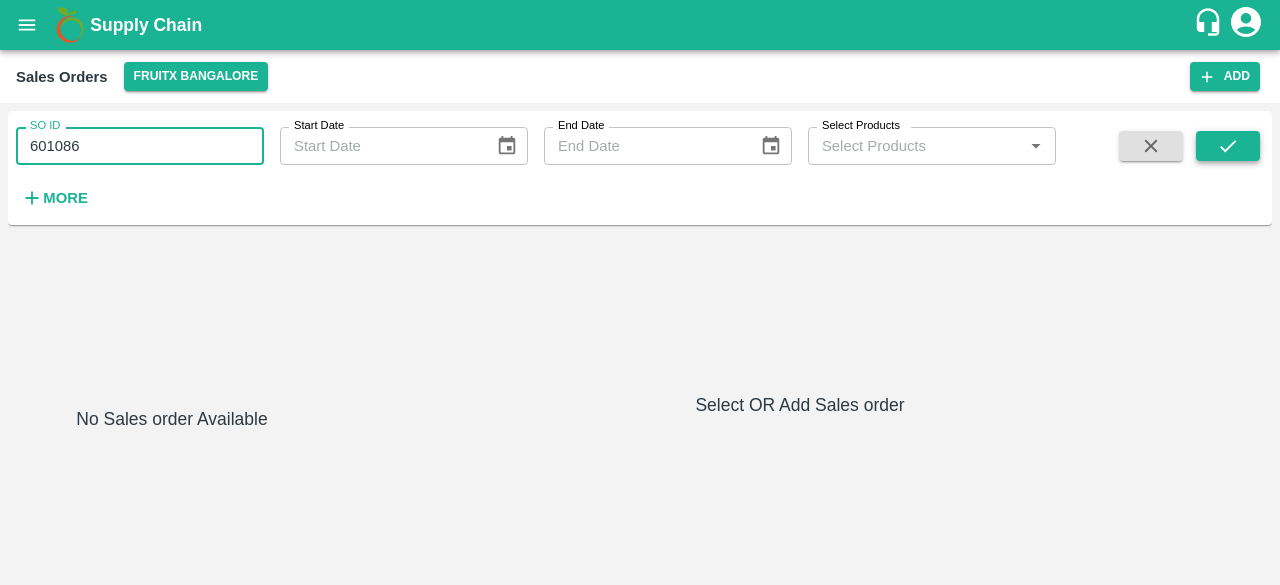 click 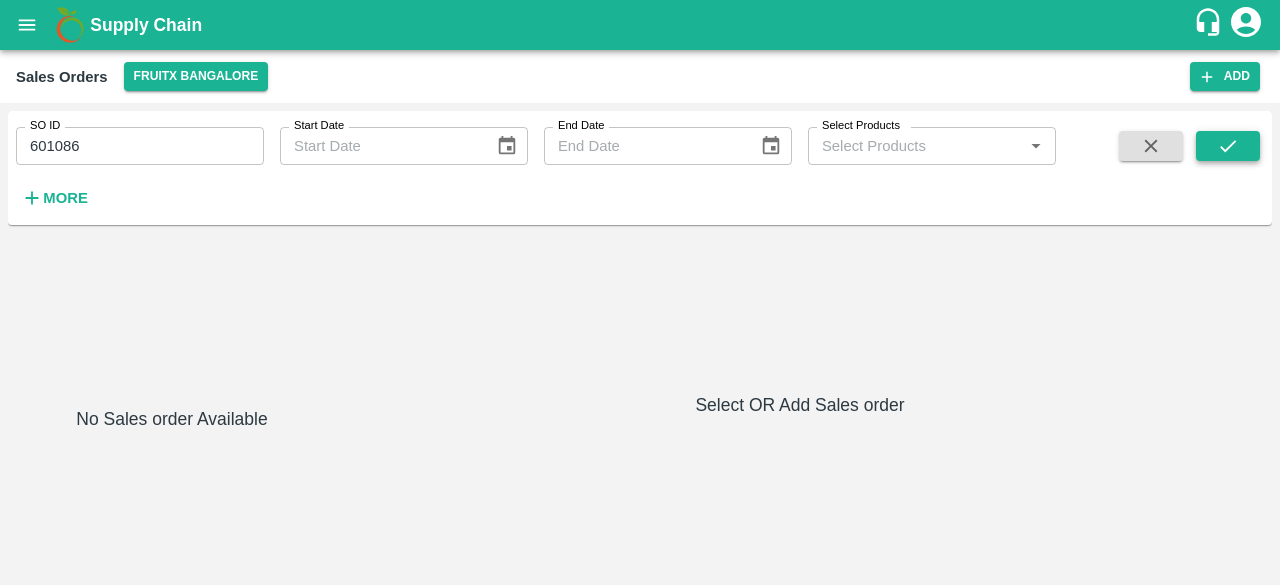 click 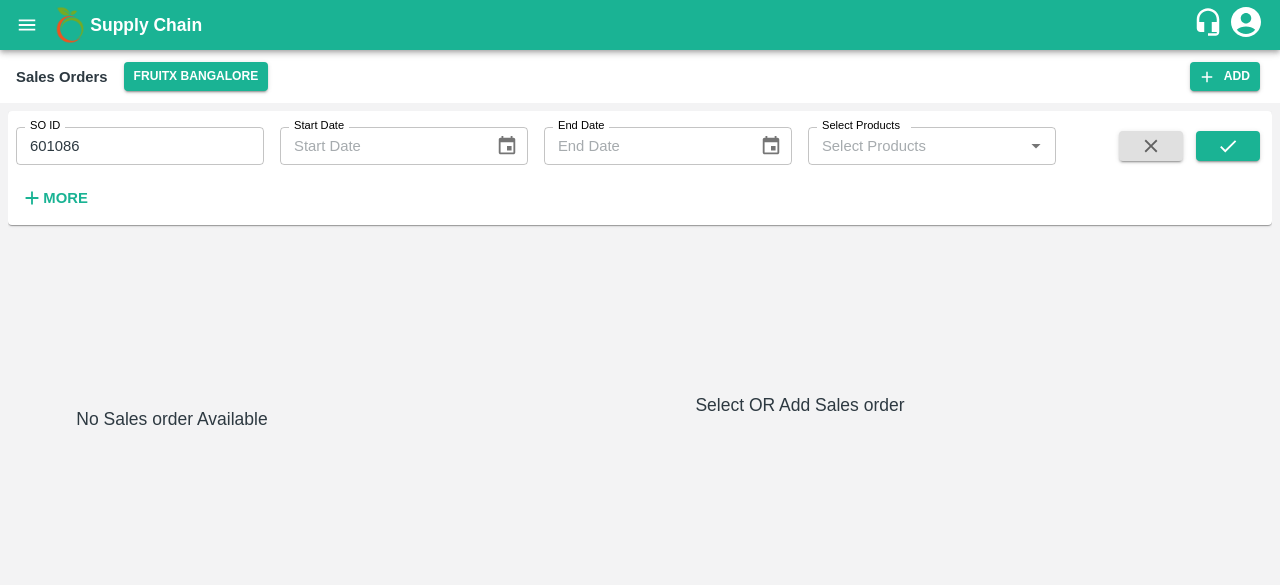 click 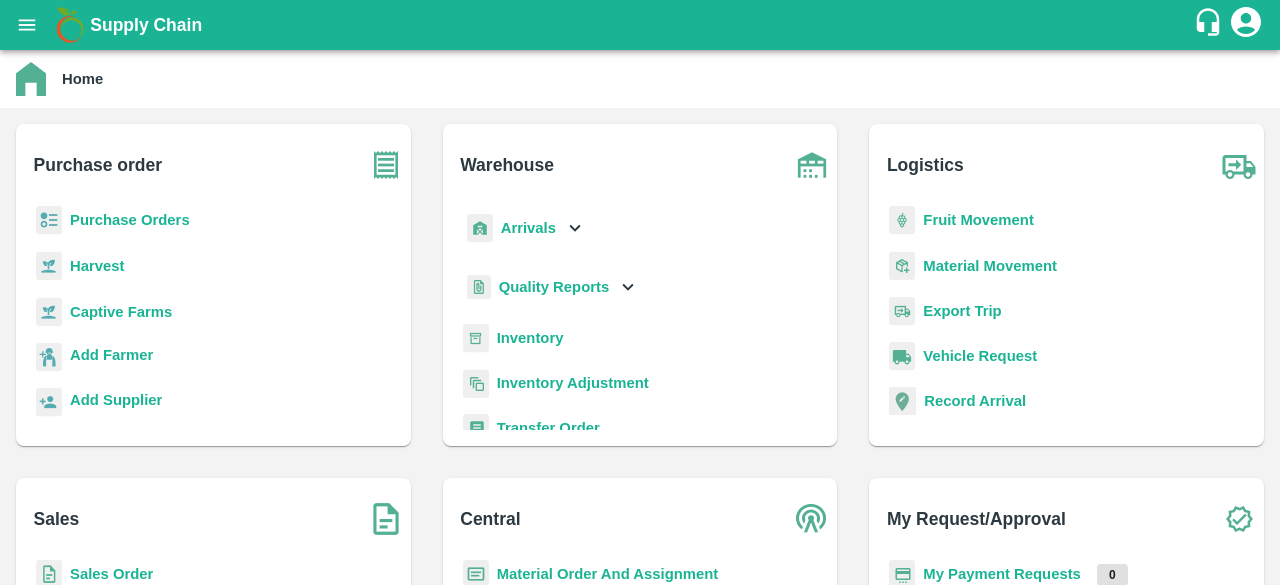 click on "Purchase Orders" at bounding box center [130, 220] 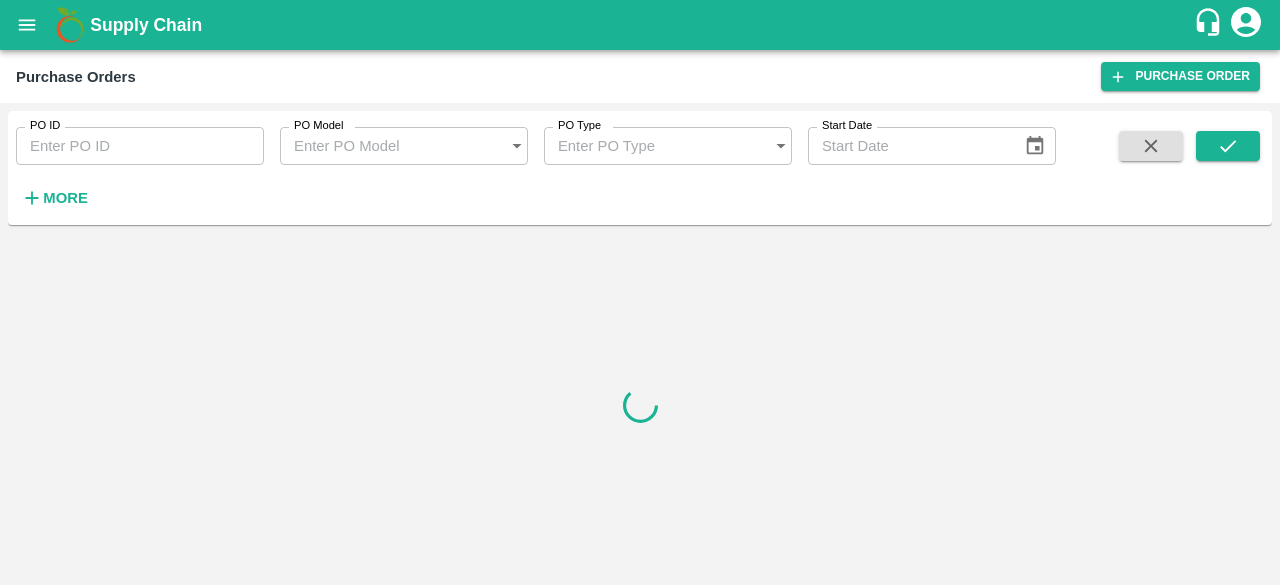 click on "PO ID" at bounding box center (140, 146) 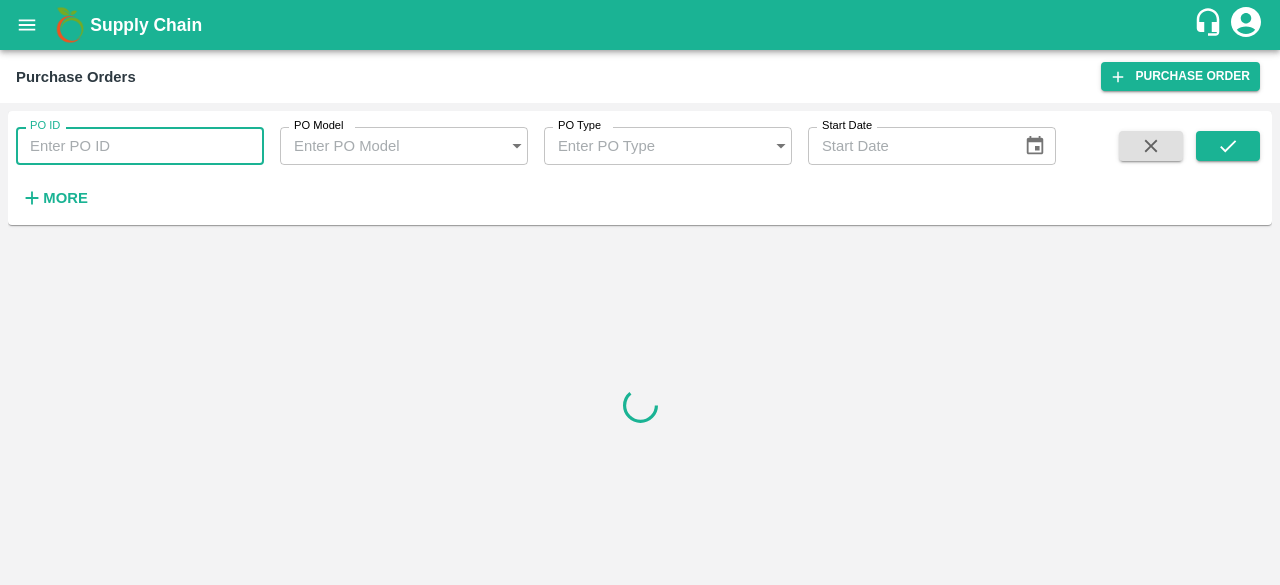 type on "601086" 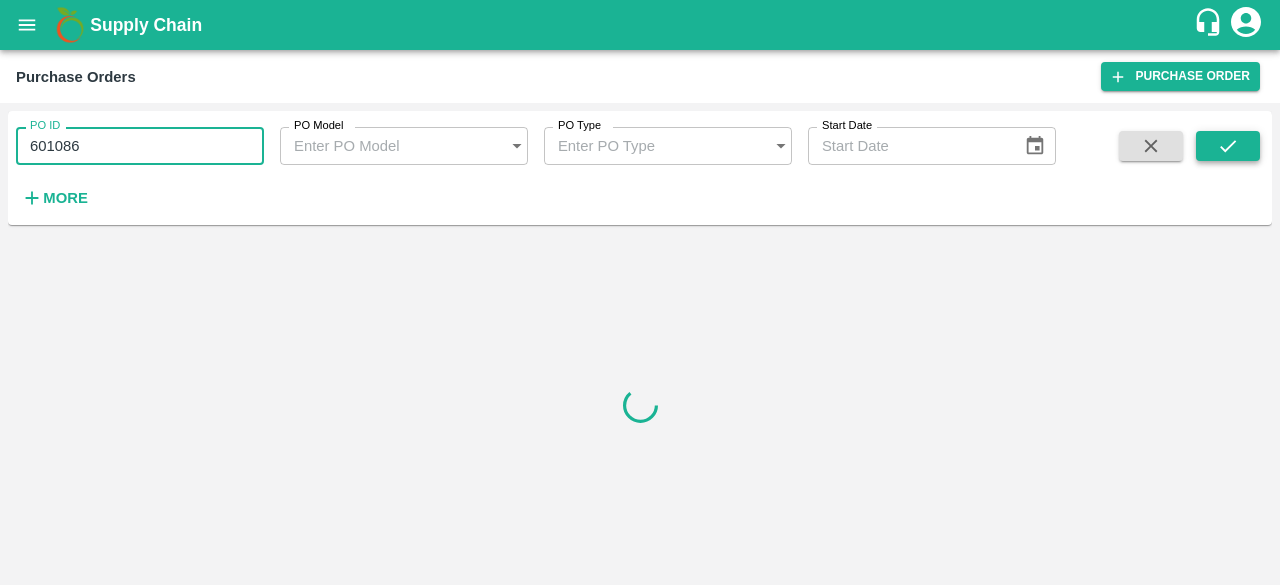 click 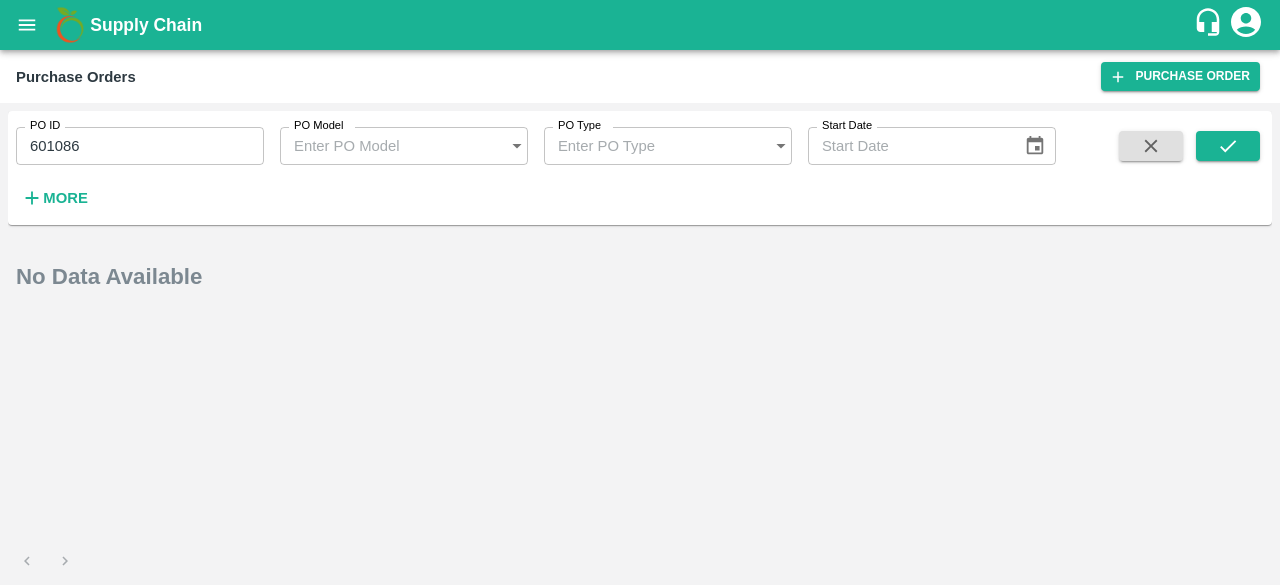 click 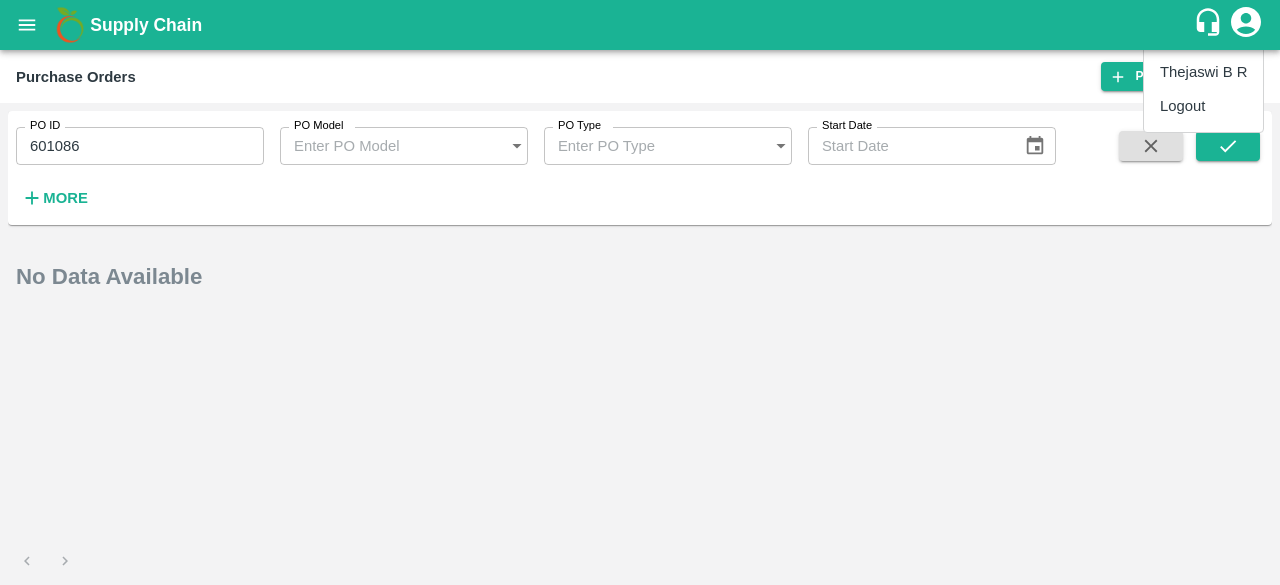 click on "Logout" at bounding box center (1203, 106) 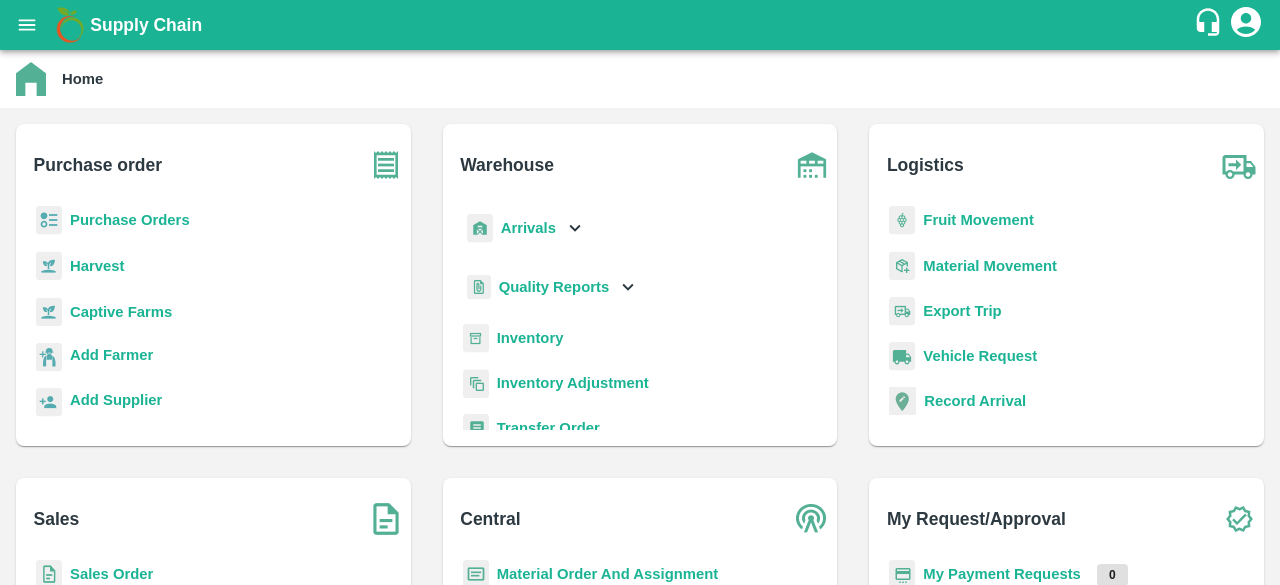 click on "Purchase Orders" at bounding box center [130, 220] 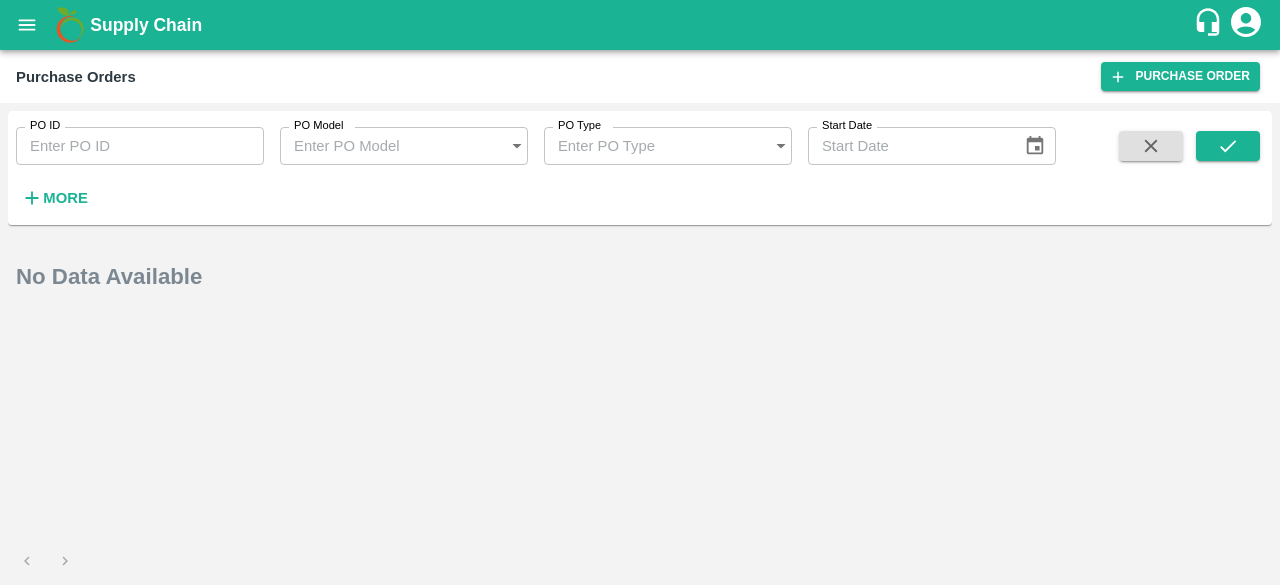 click on "More" at bounding box center [65, 198] 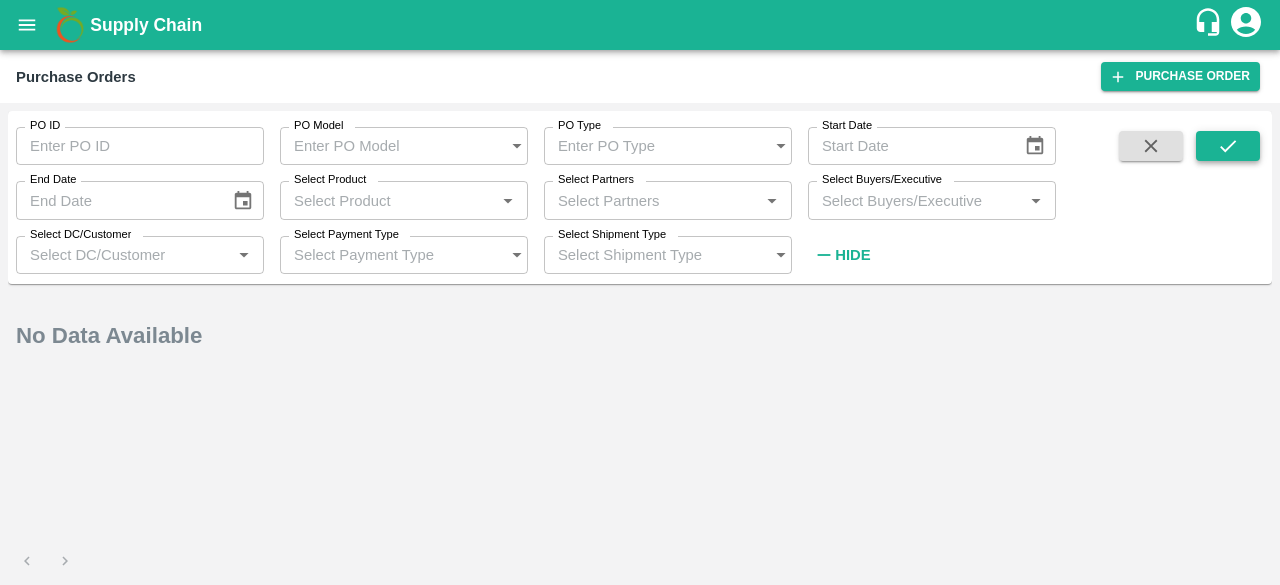 click at bounding box center (1228, 146) 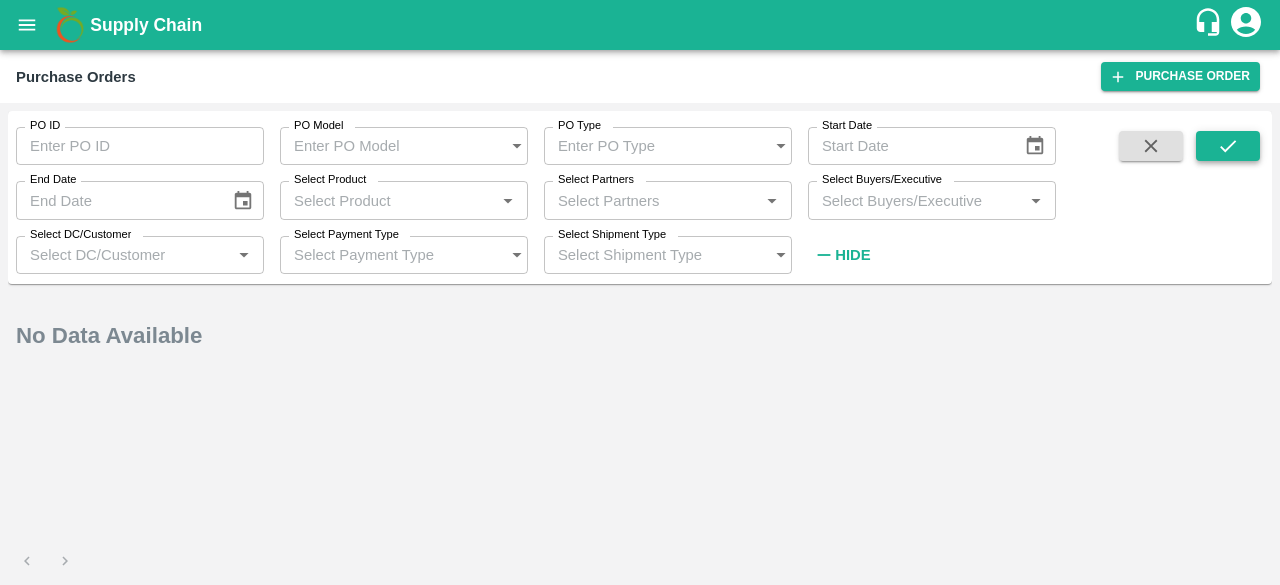 click at bounding box center (1228, 146) 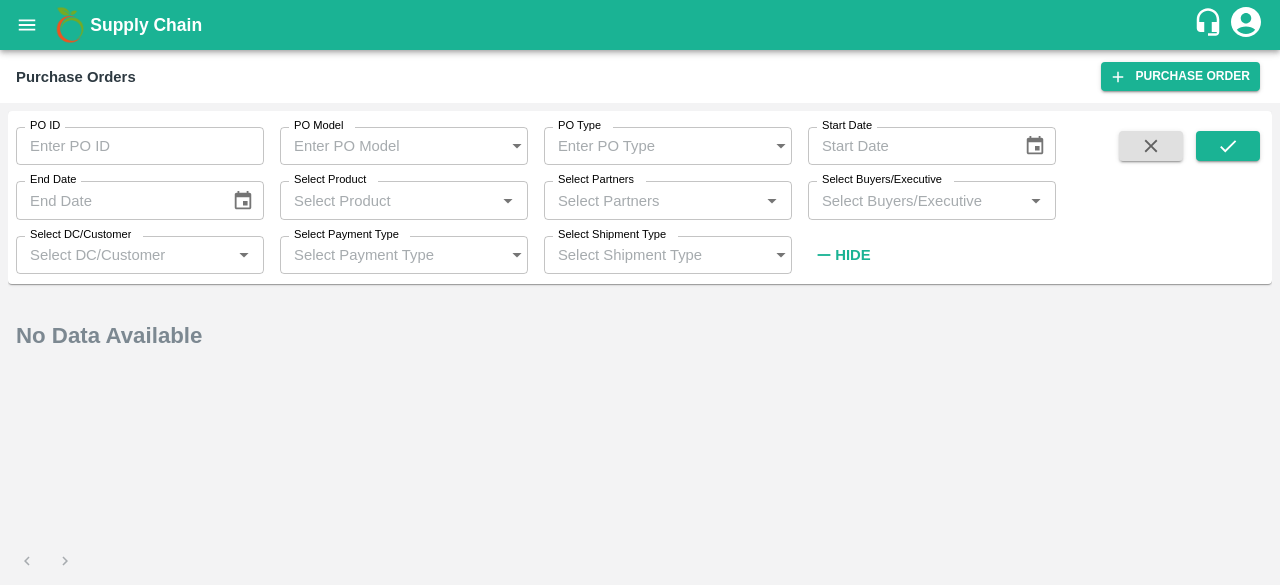 click 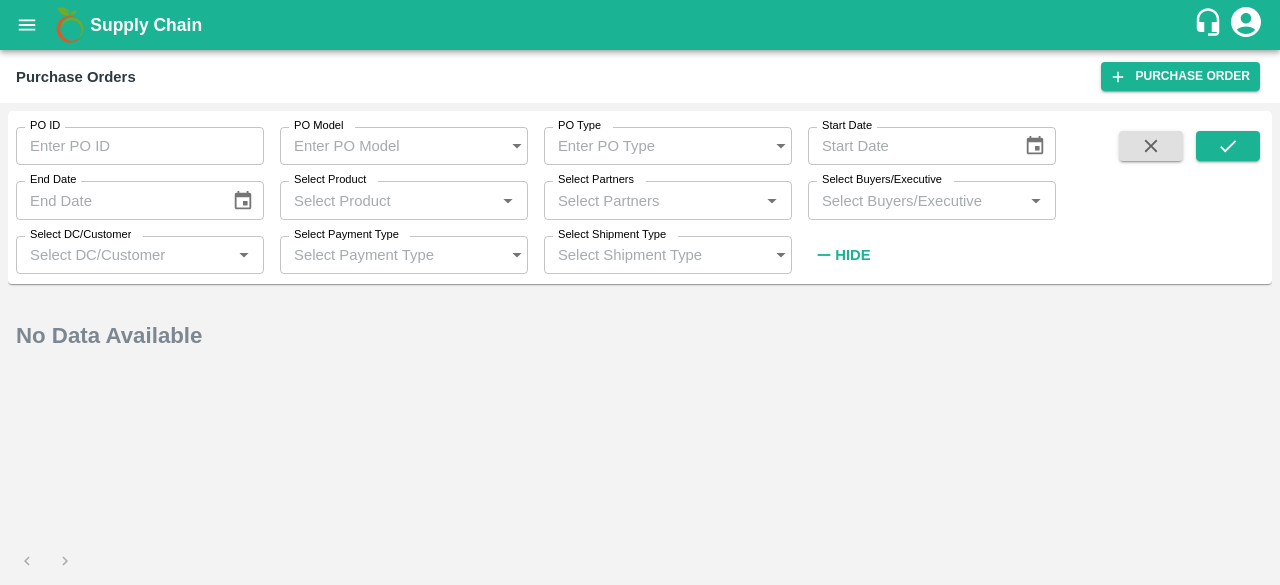 scroll, scrollTop: 400, scrollLeft: 0, axis: vertical 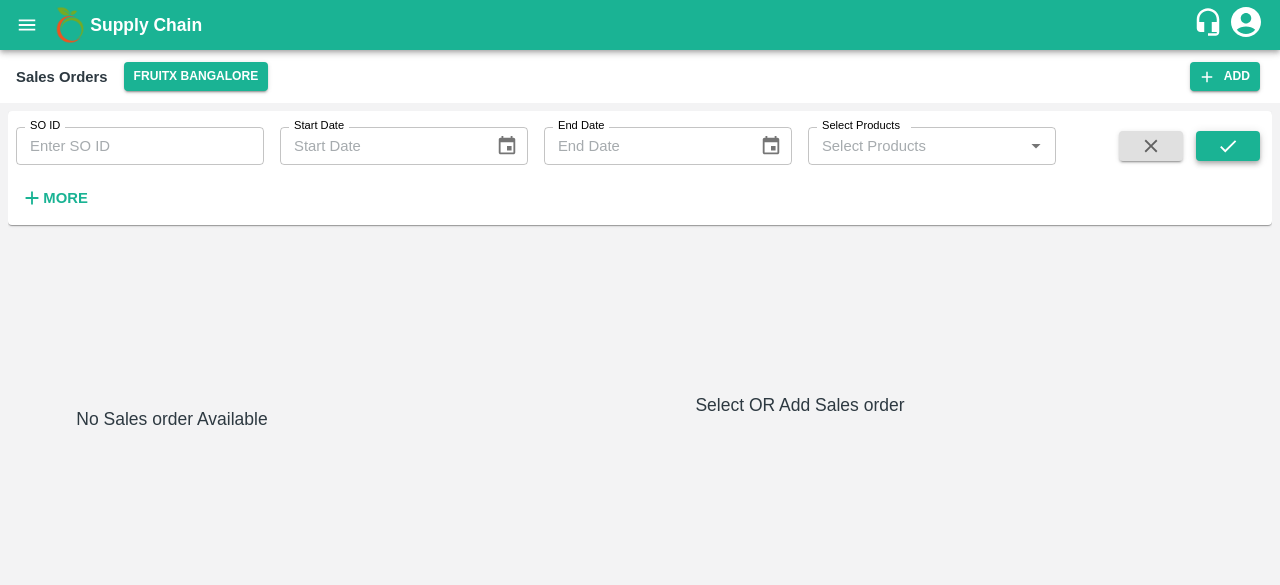 click 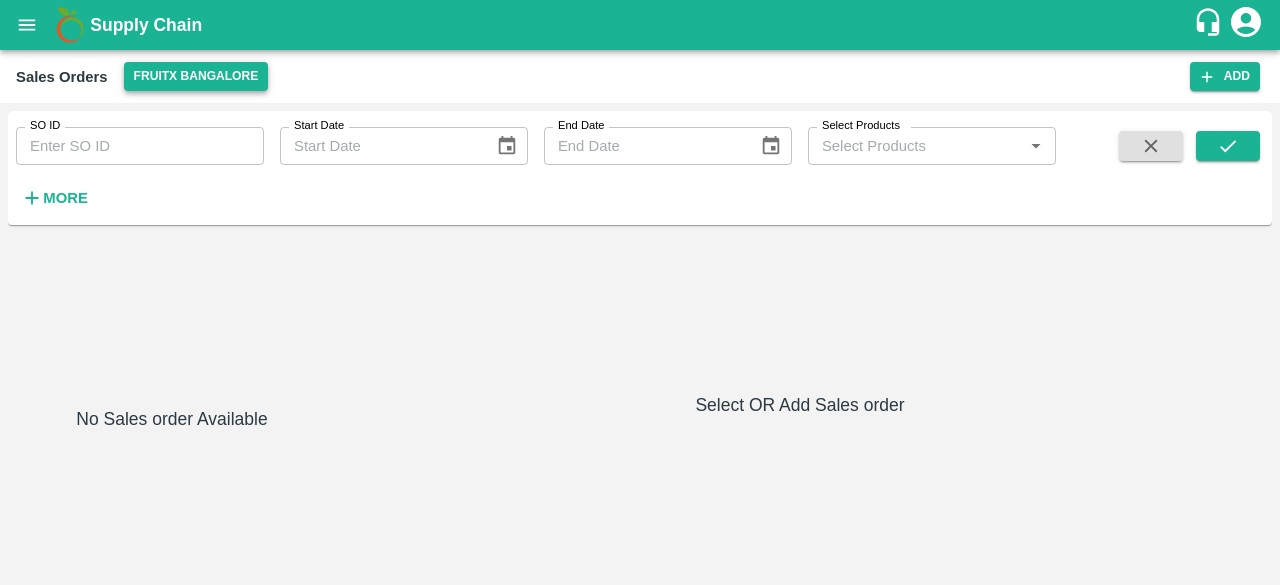 click on "FruitX Bangalore" at bounding box center (196, 76) 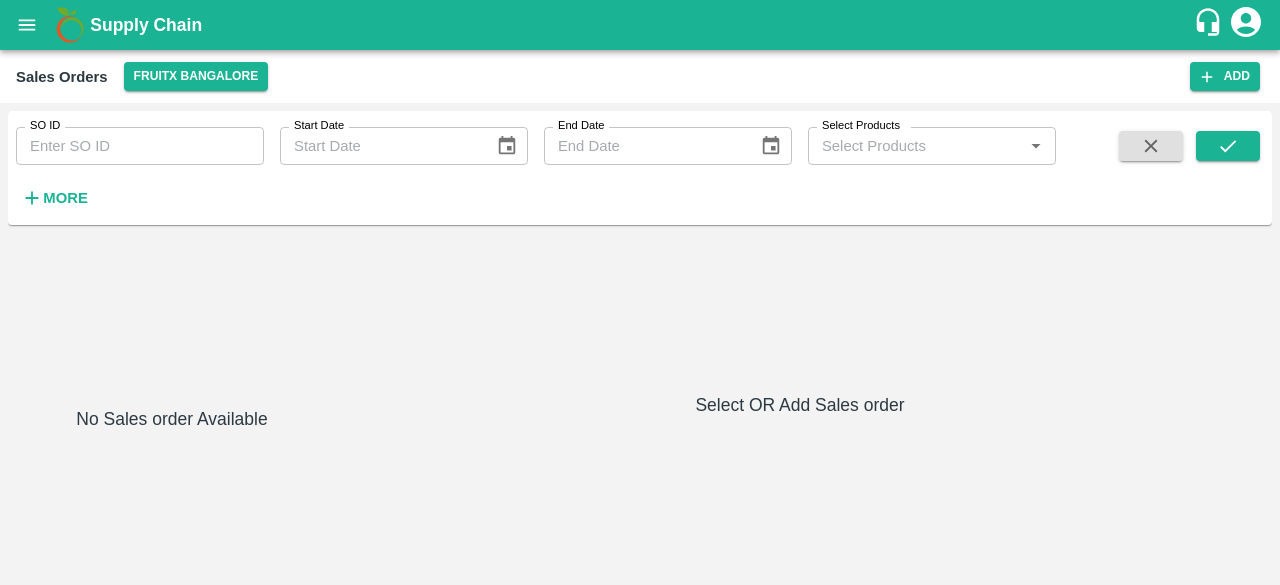 click 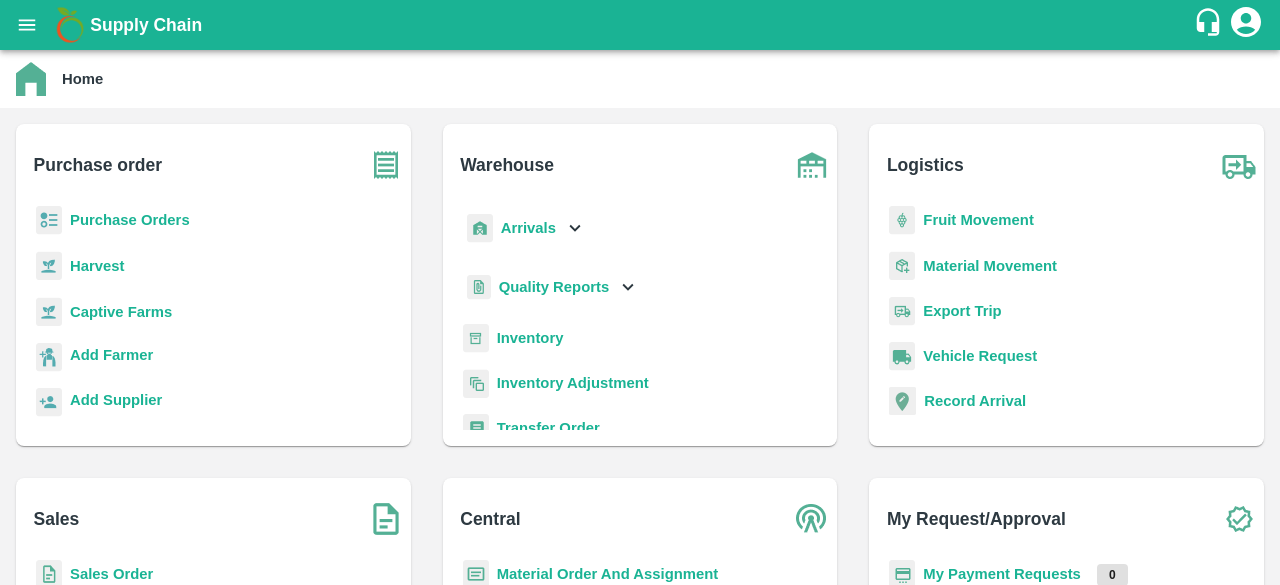 click on "Supply Chain" at bounding box center [146, 25] 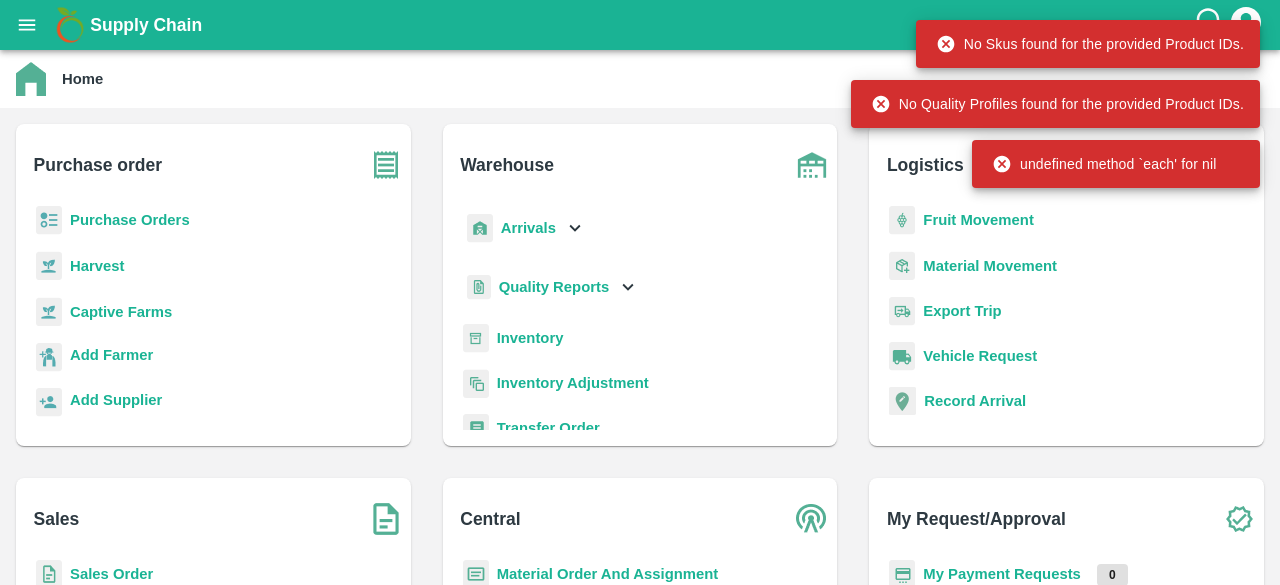 scroll, scrollTop: 0, scrollLeft: 0, axis: both 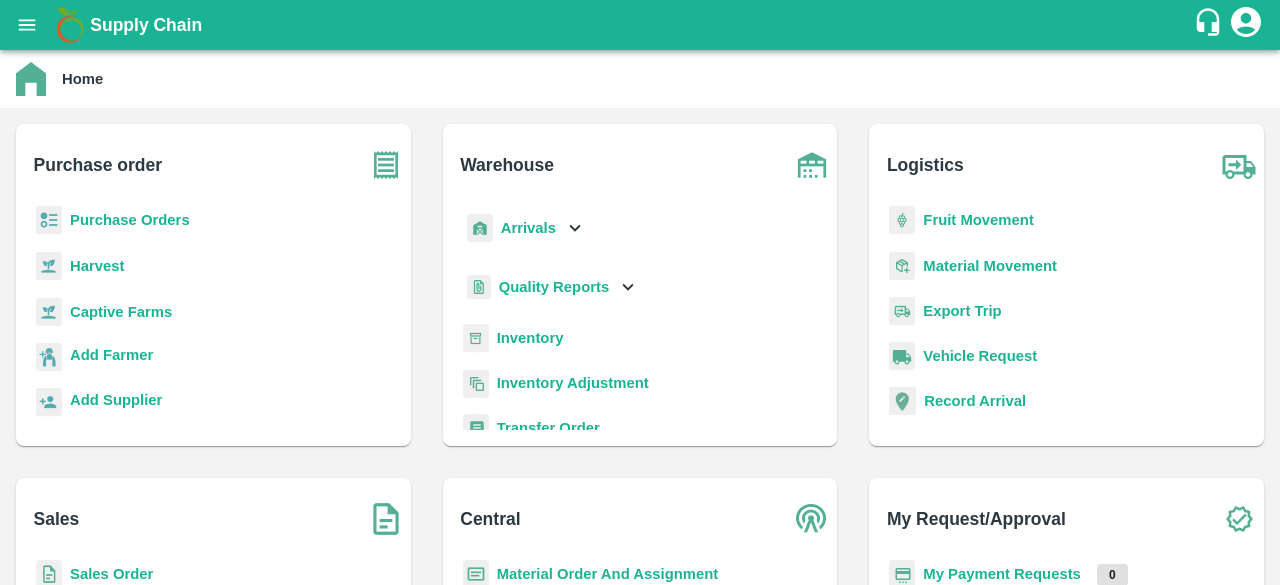 click 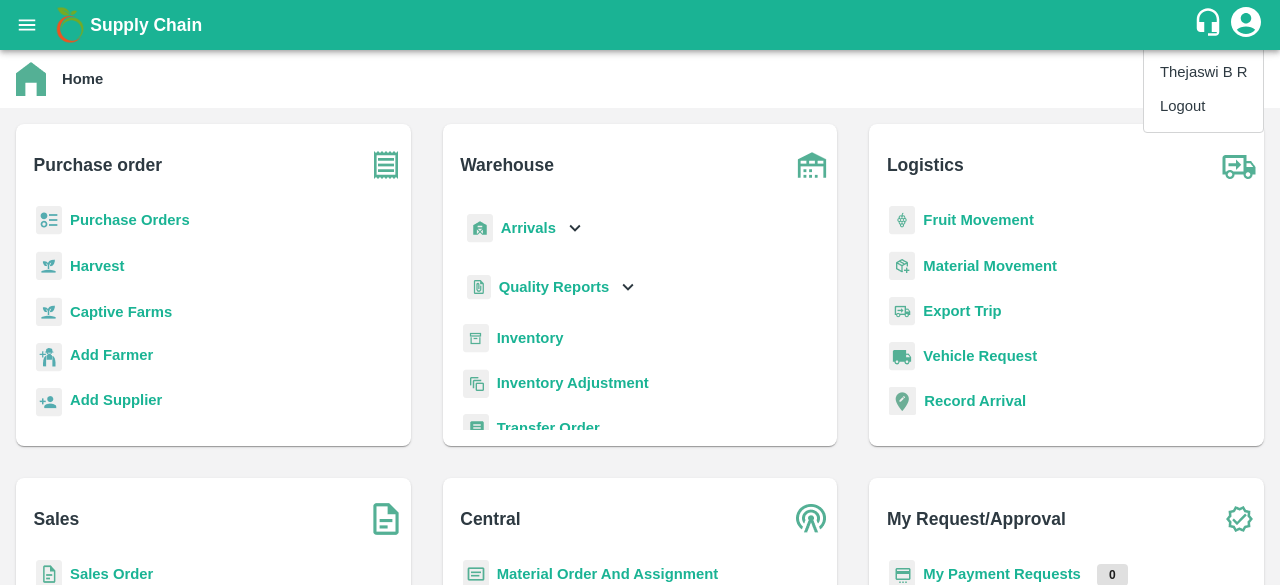 click at bounding box center [640, 292] 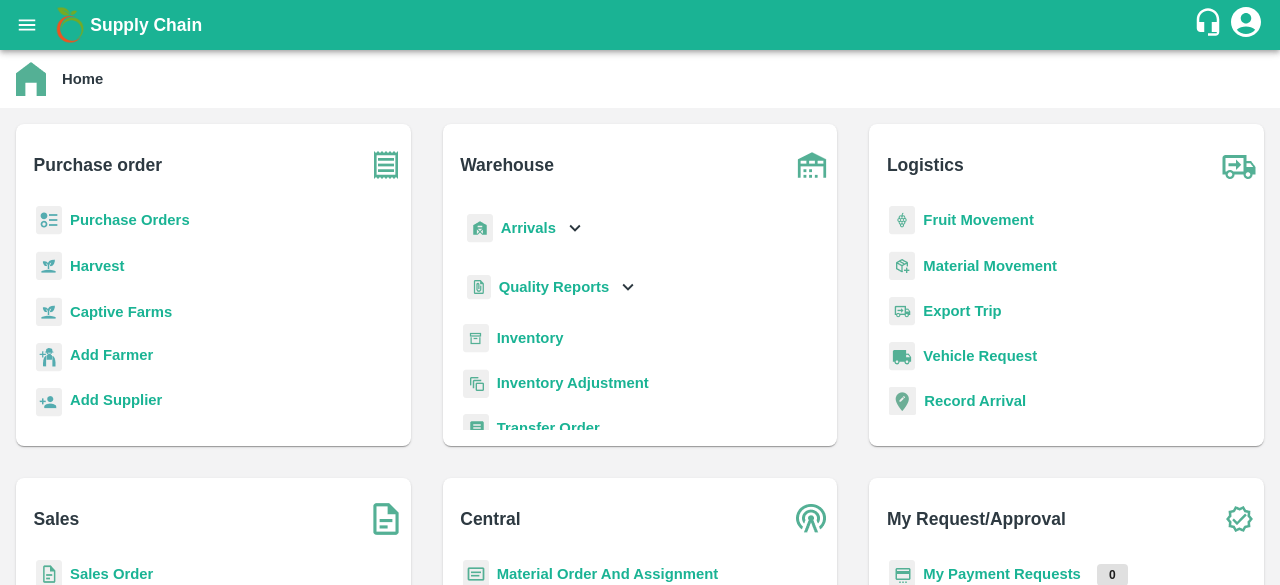 click on "Purchase Orders" at bounding box center [130, 220] 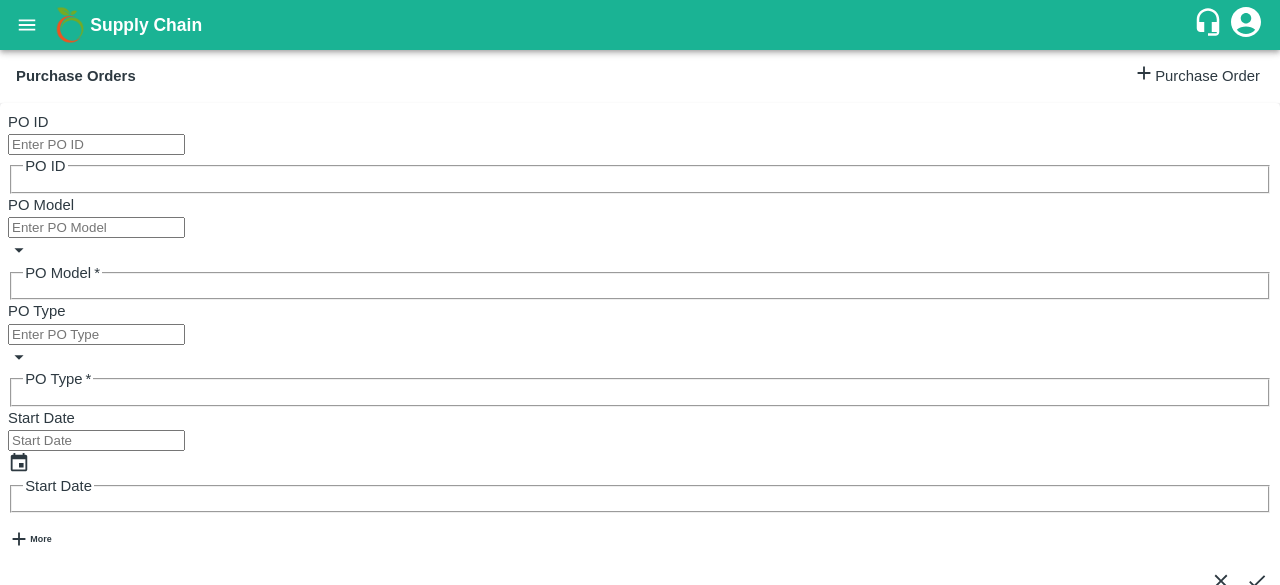 click 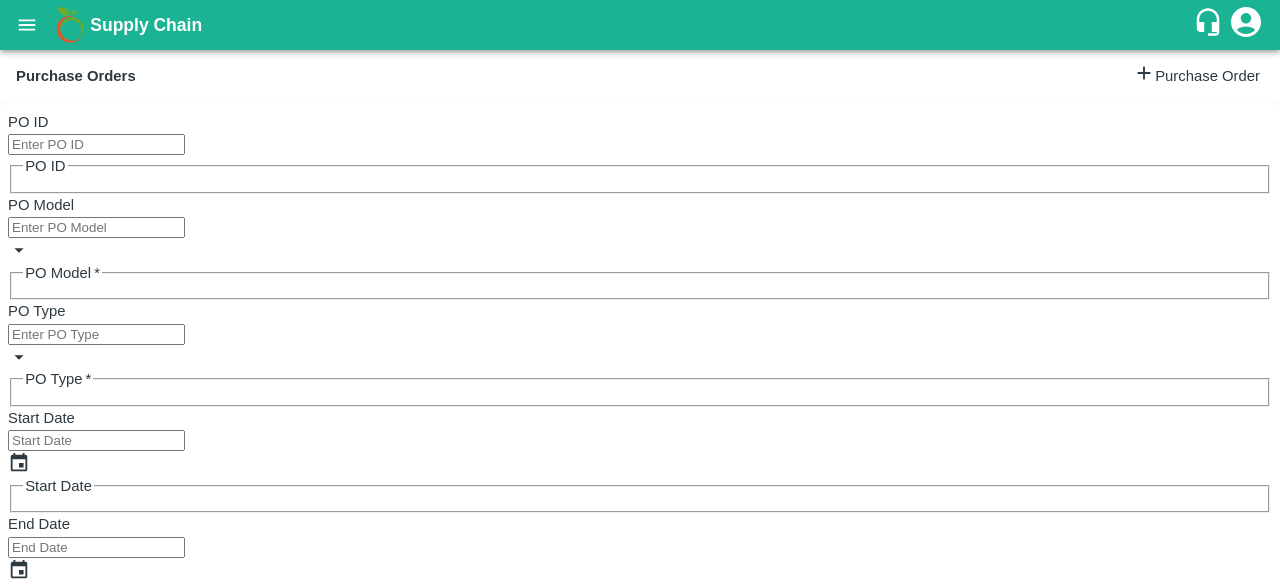 click on "Select Product" at bounding box center (96, 653) 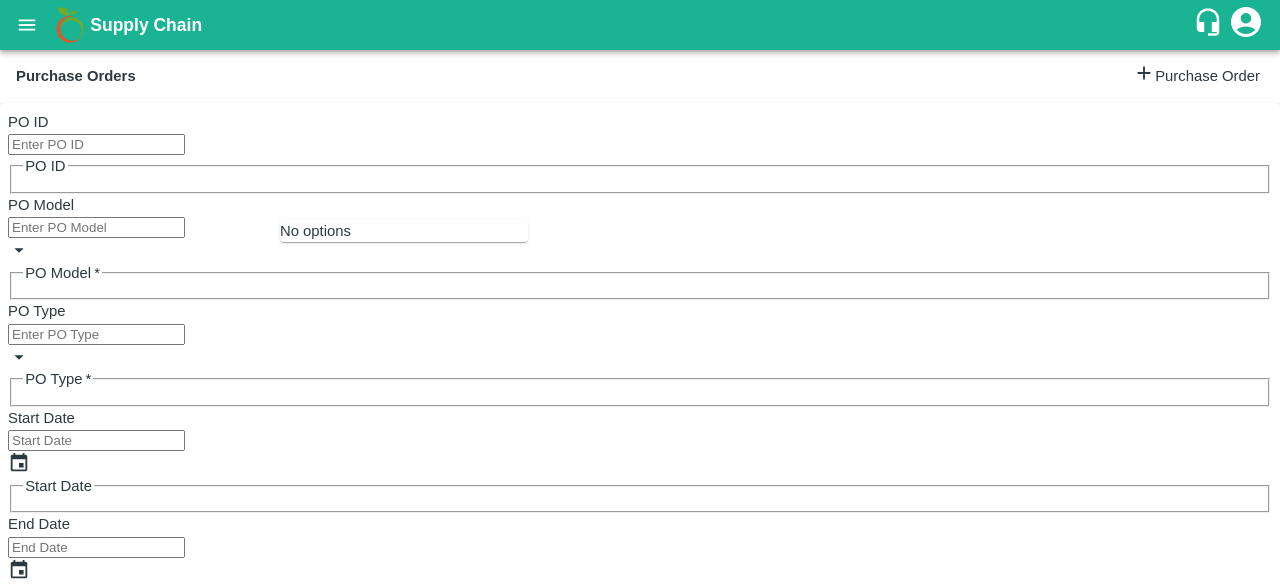 type on "POME" 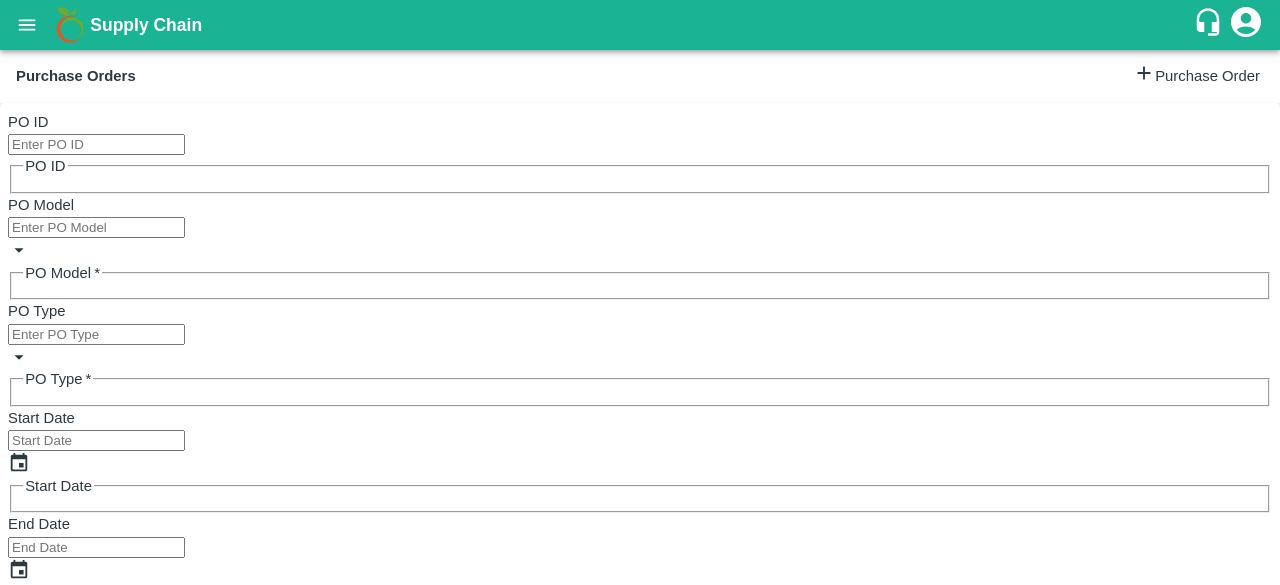 click 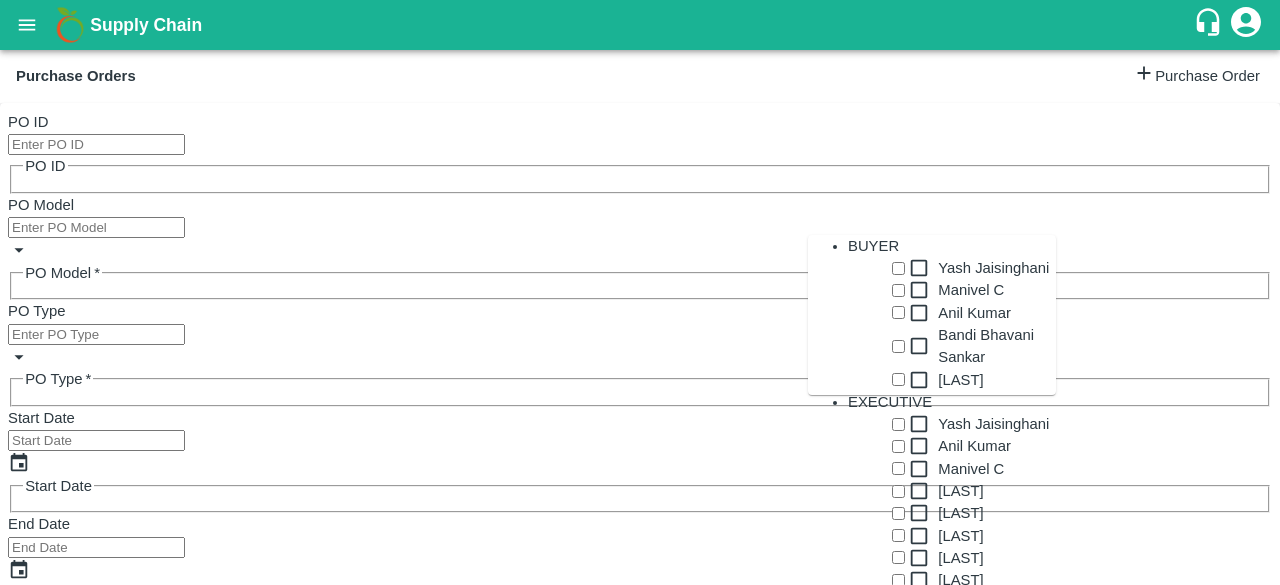 type on "ANIL" 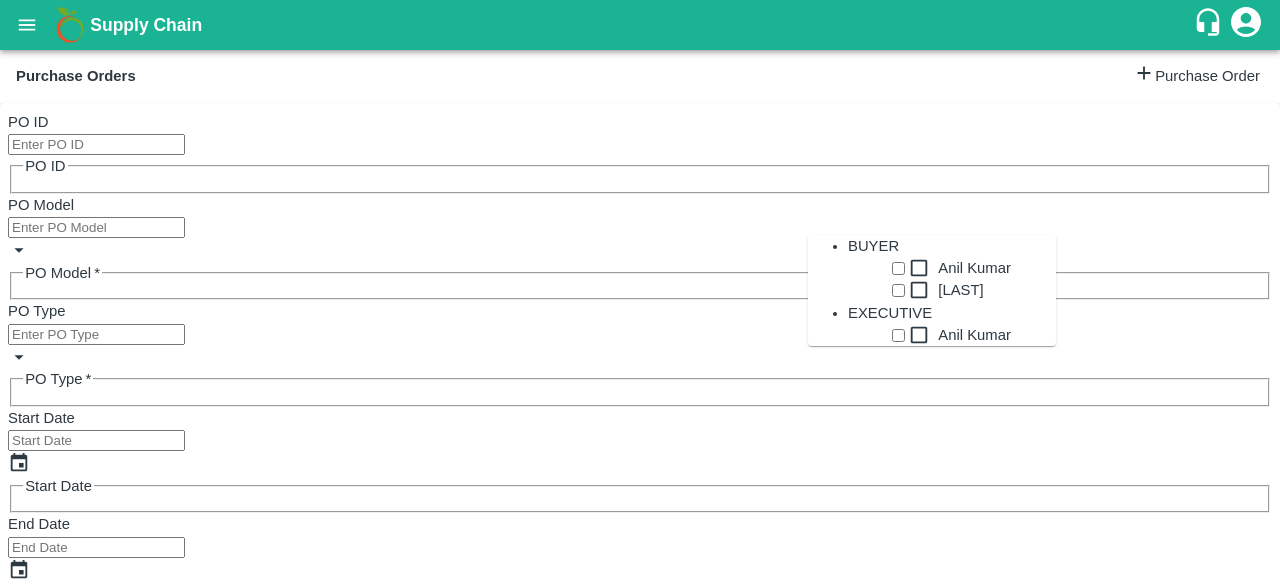 click at bounding box center [898, 268] 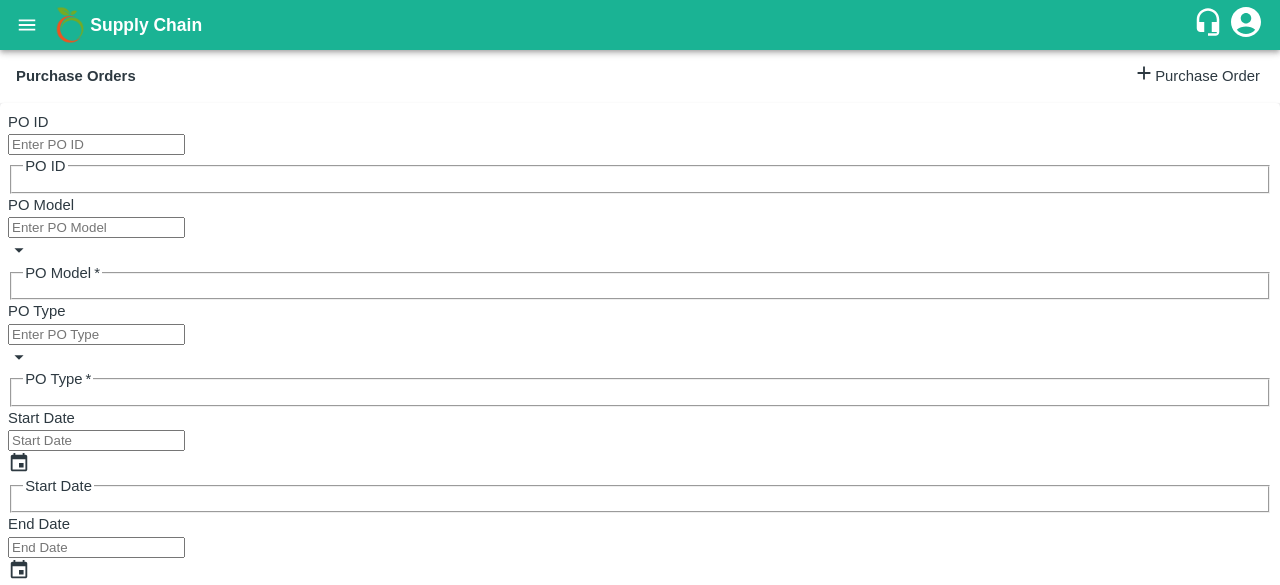 click at bounding box center (1257, 1328) 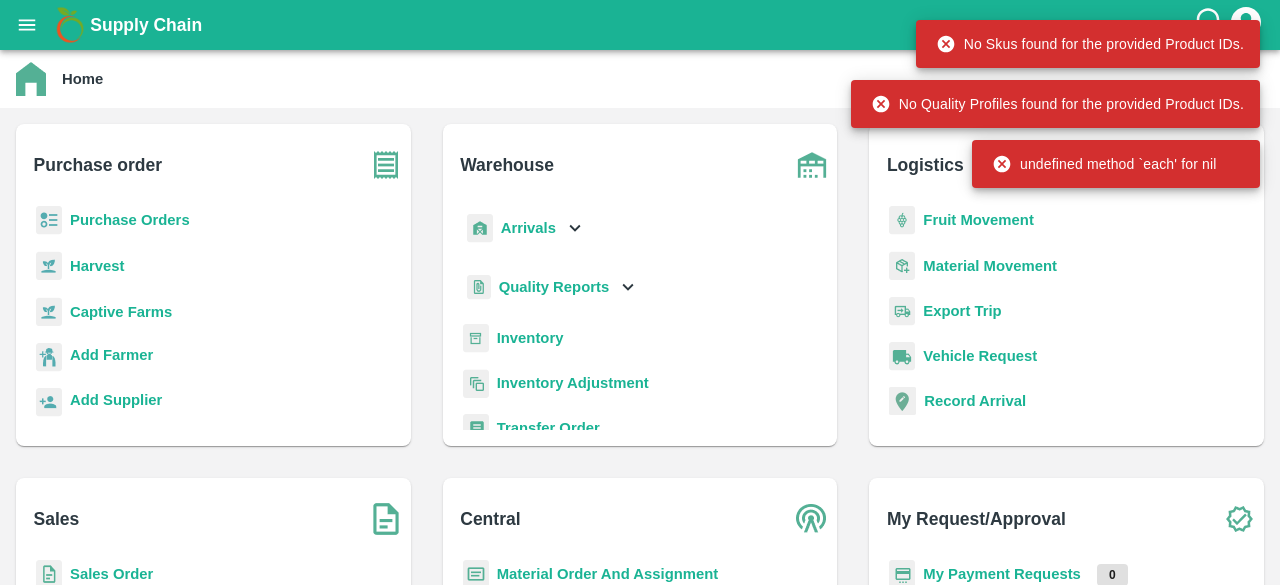 scroll, scrollTop: 0, scrollLeft: 0, axis: both 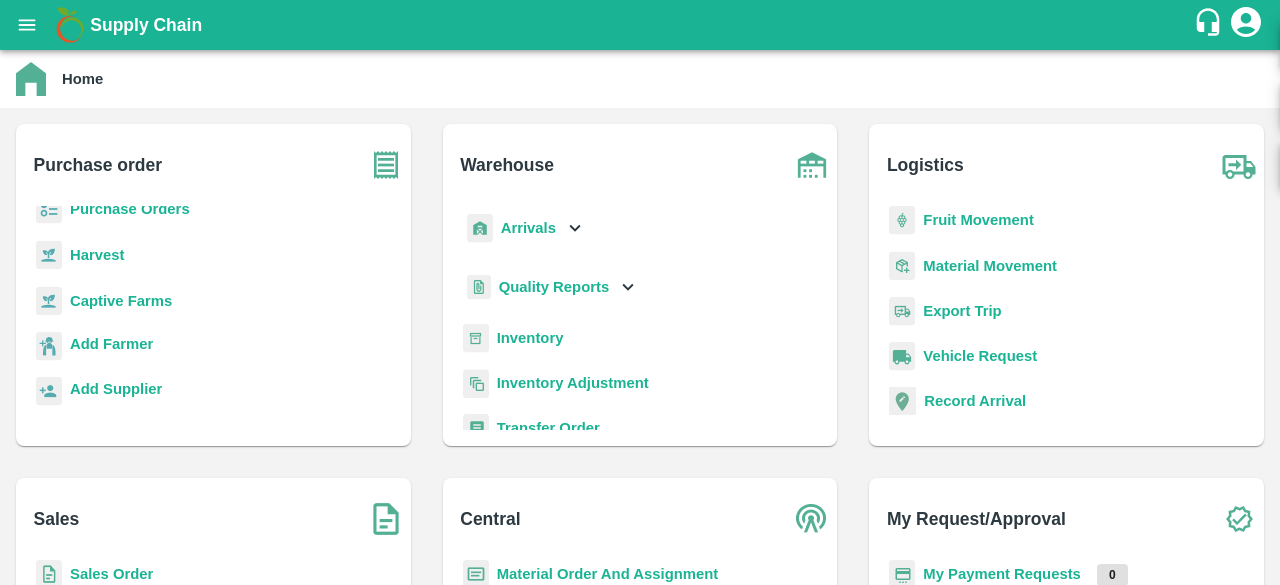 click on "Sales Order" at bounding box center (111, 574) 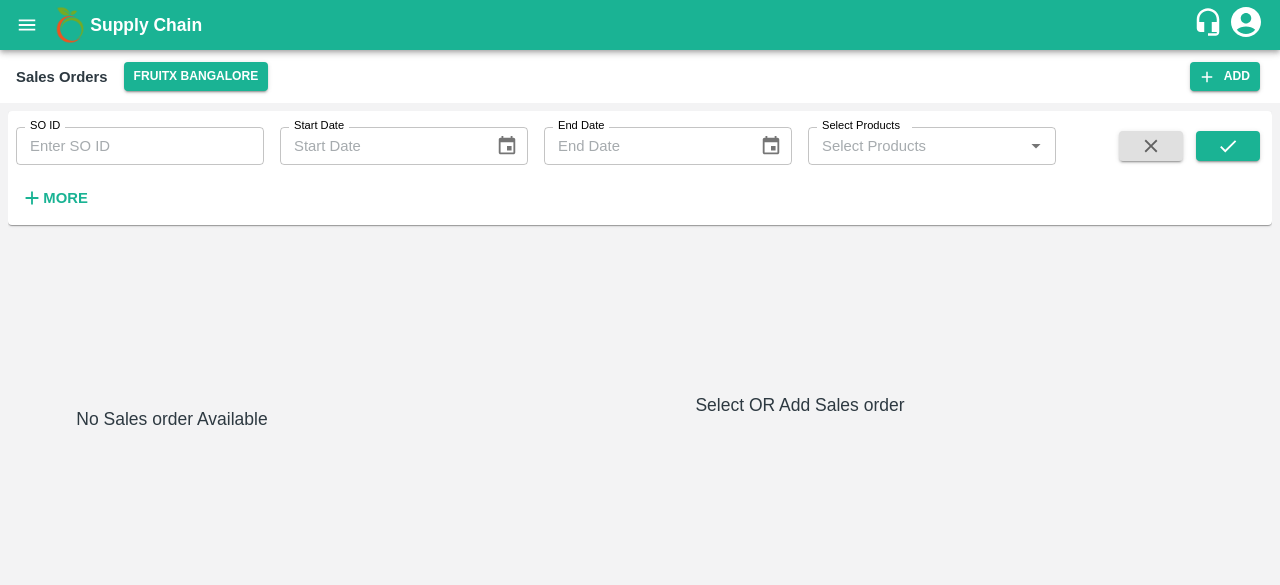 click on "SO ID" at bounding box center [140, 146] 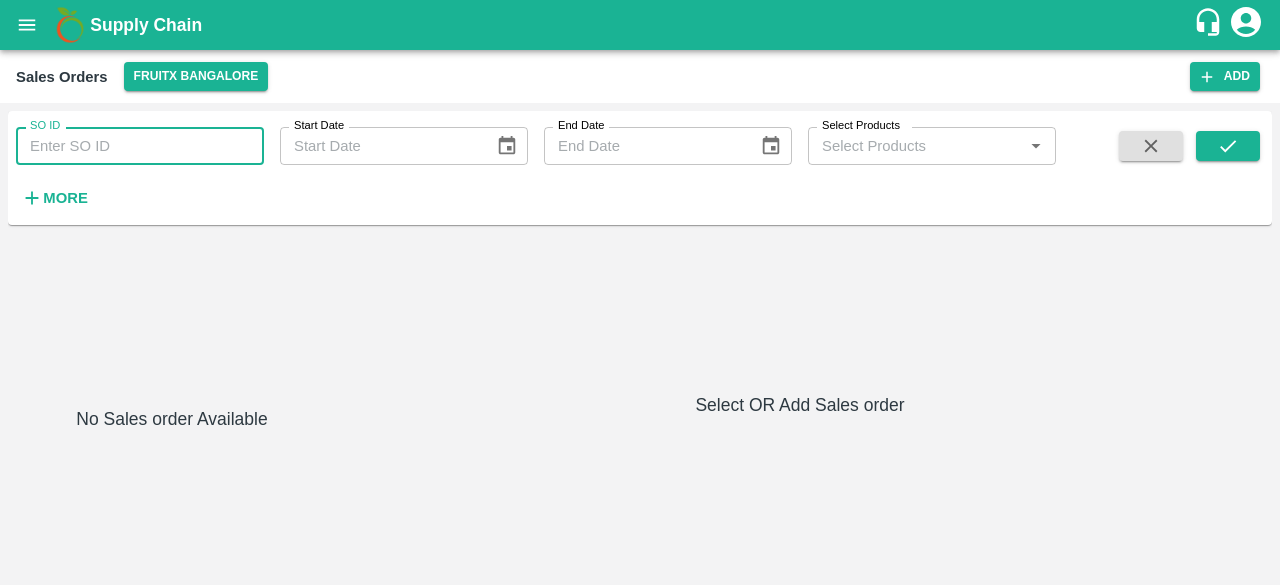 type on "601086" 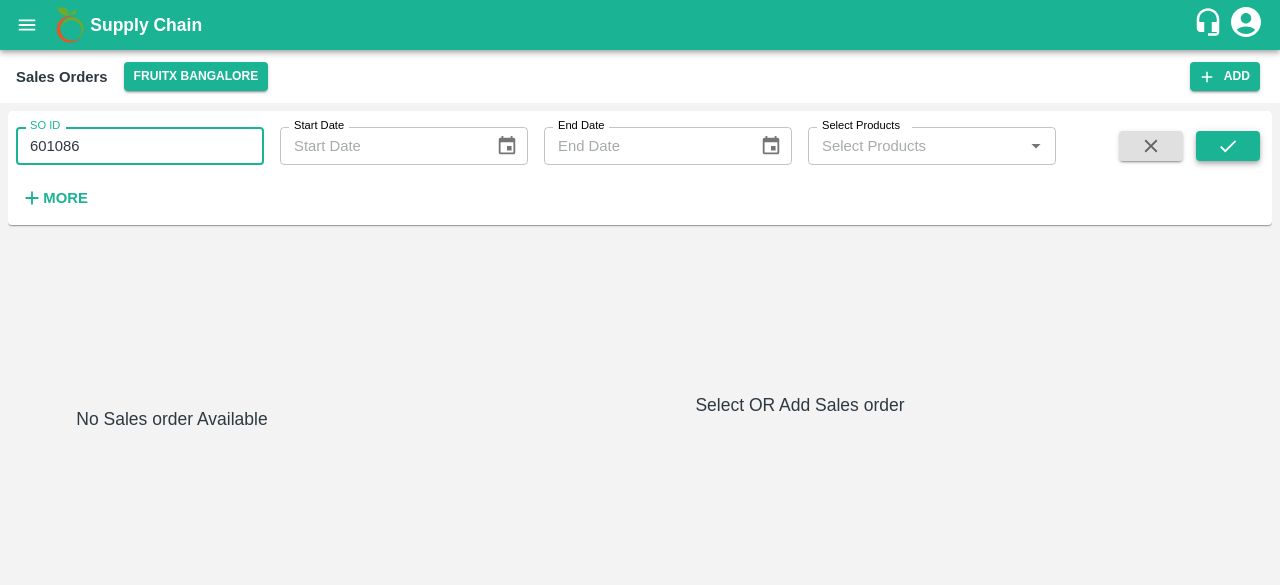 click at bounding box center (1228, 146) 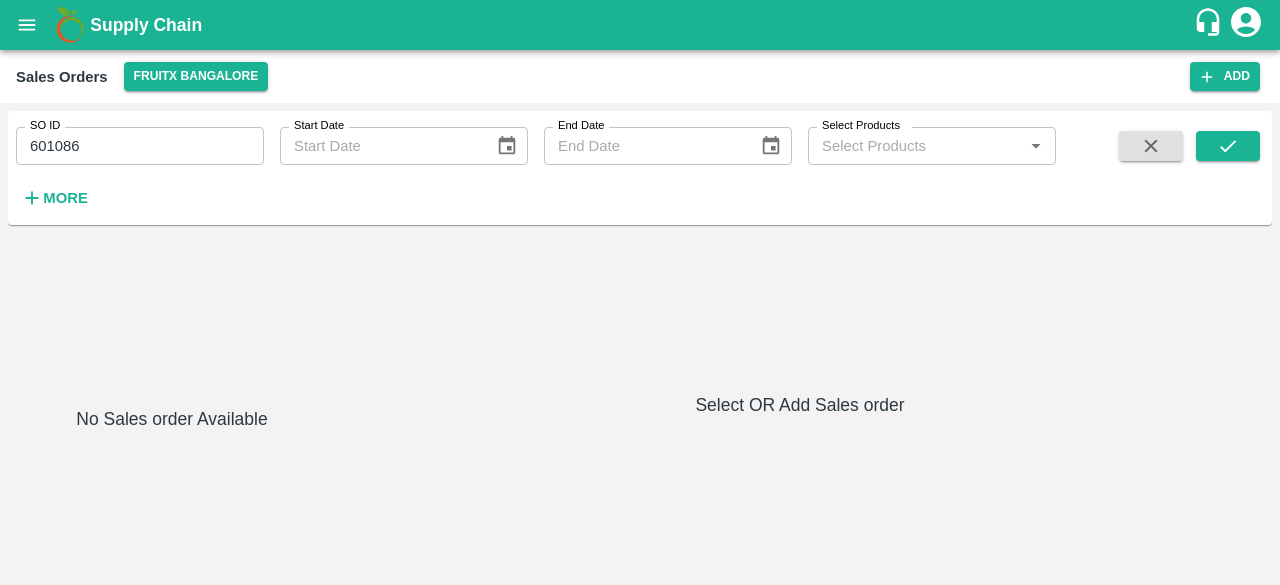 click 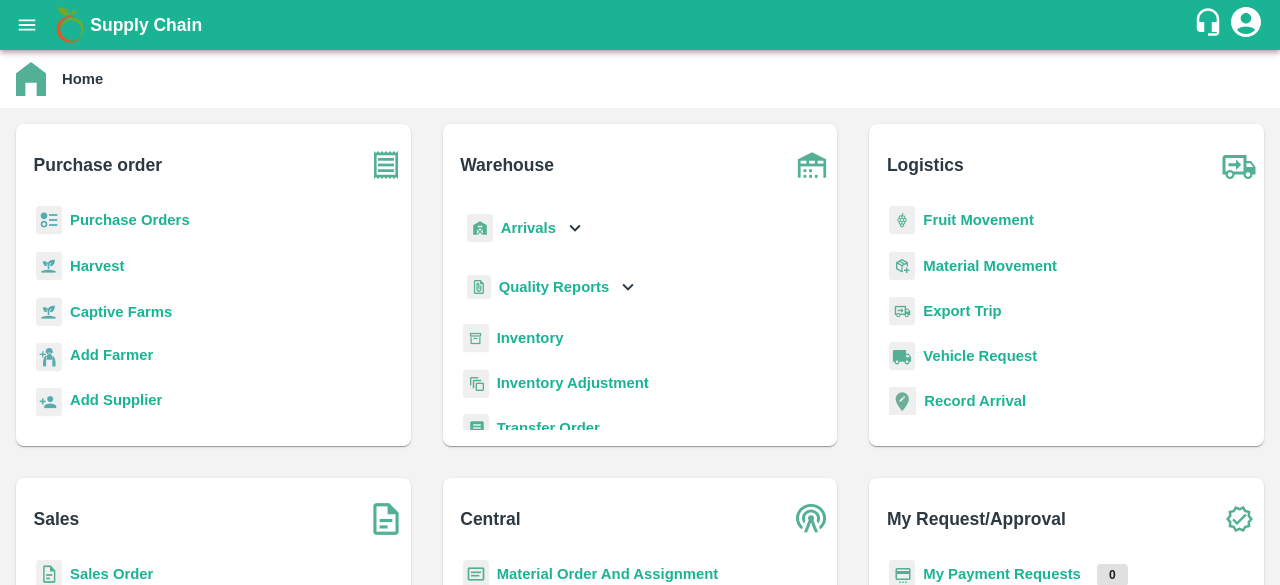 click on "Purchase Orders" at bounding box center [130, 220] 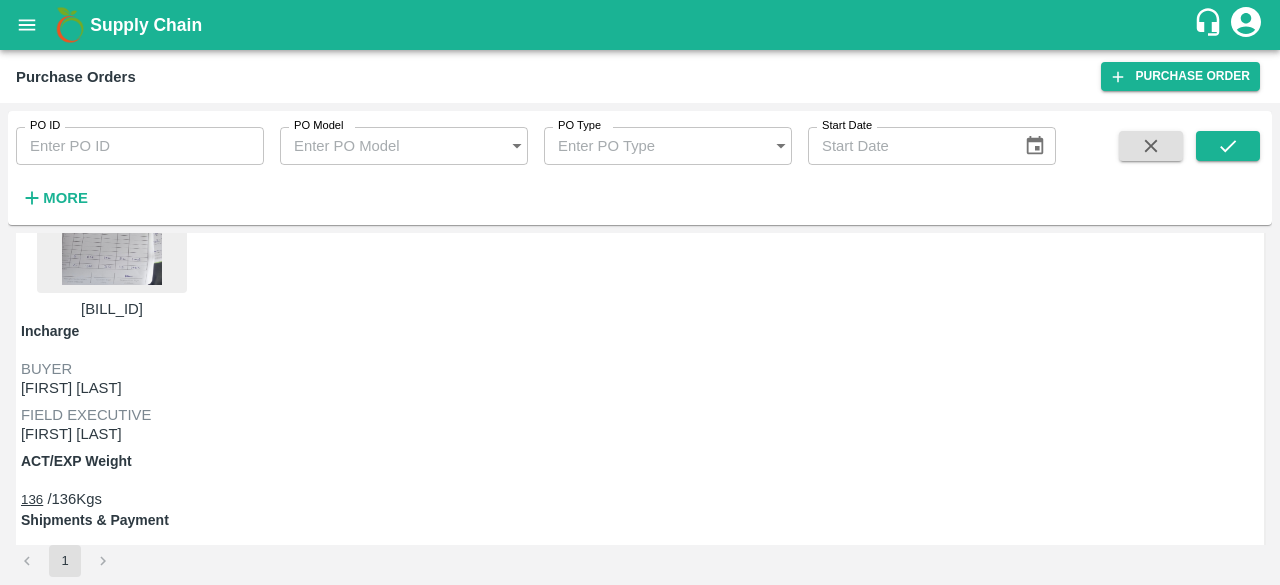 scroll, scrollTop: 0, scrollLeft: 0, axis: both 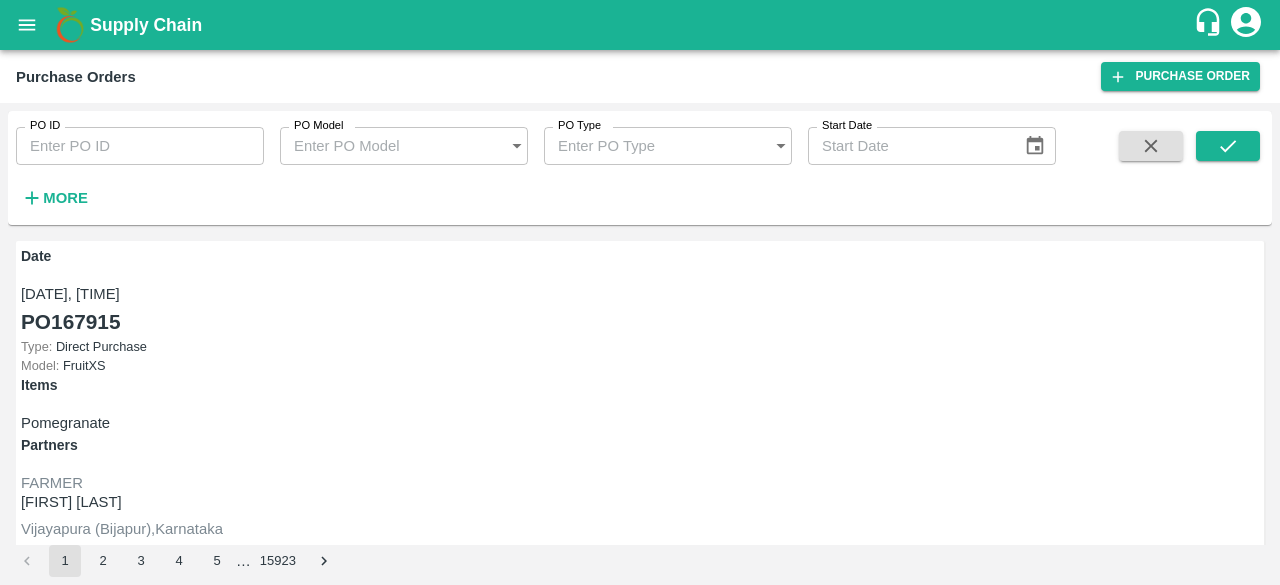 click at bounding box center [27, 25] 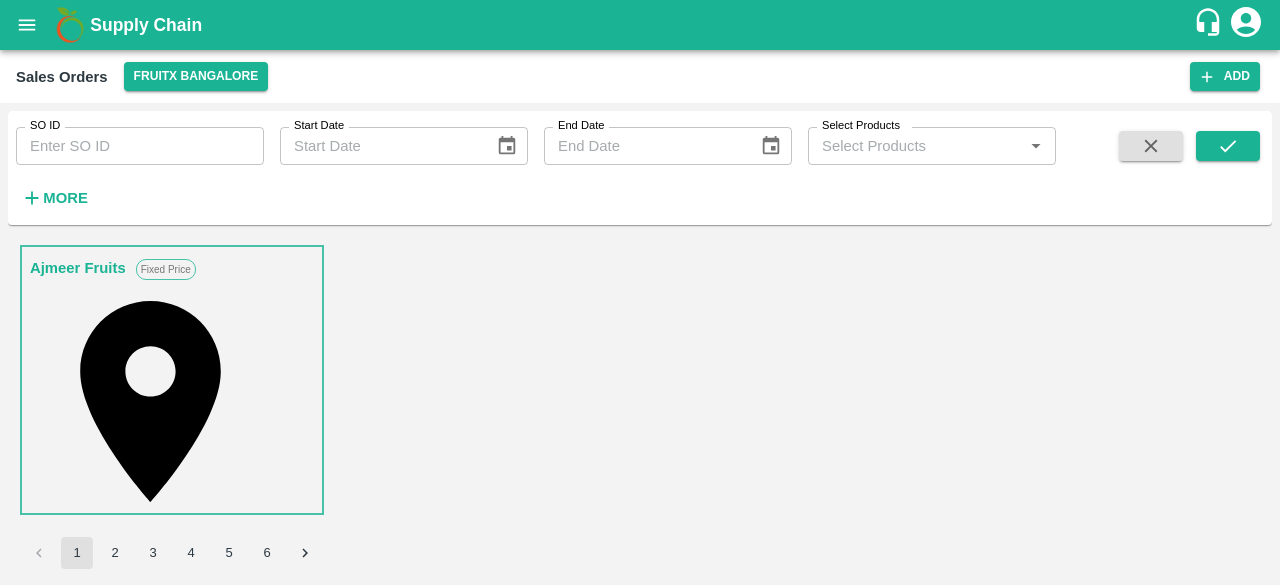 scroll, scrollTop: 0, scrollLeft: 0, axis: both 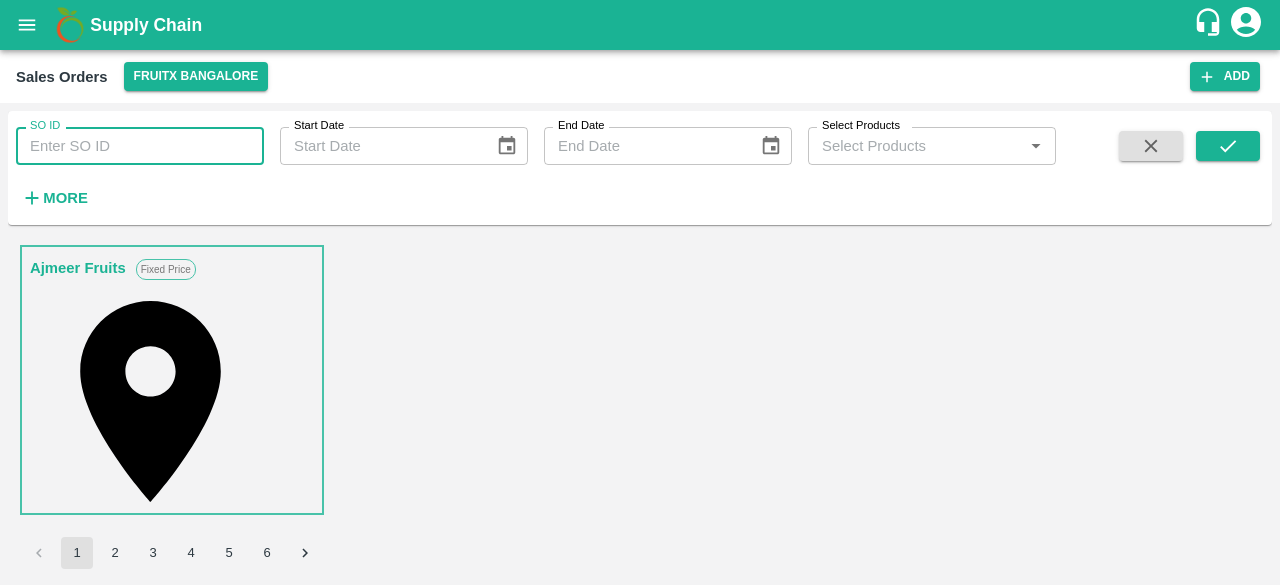 type on "601086" 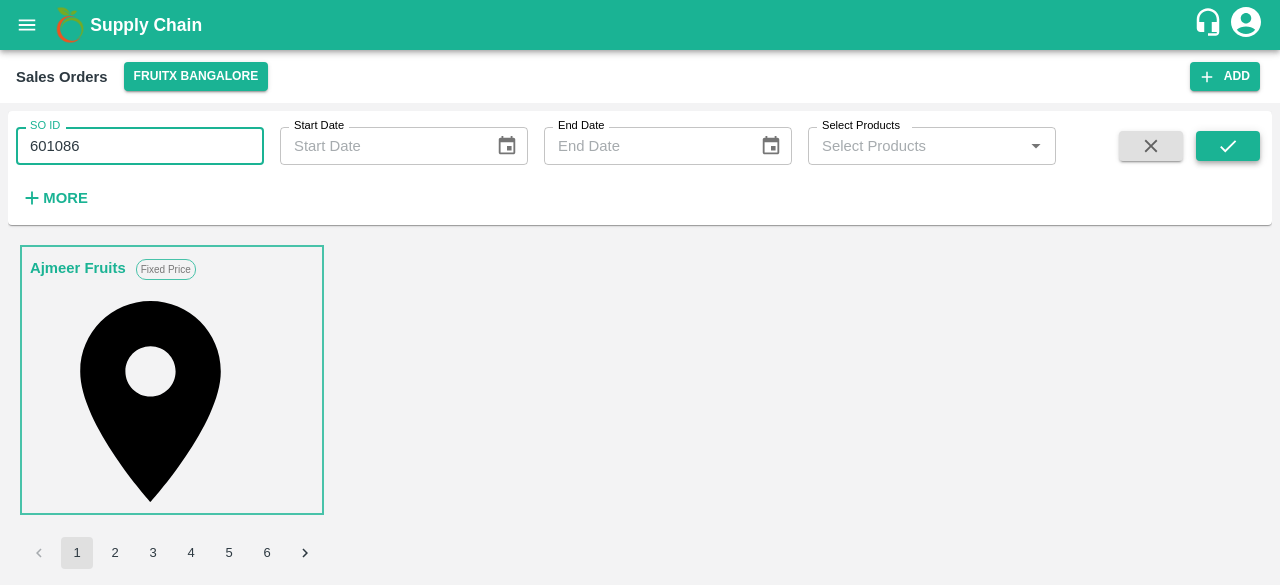 click at bounding box center [1228, 146] 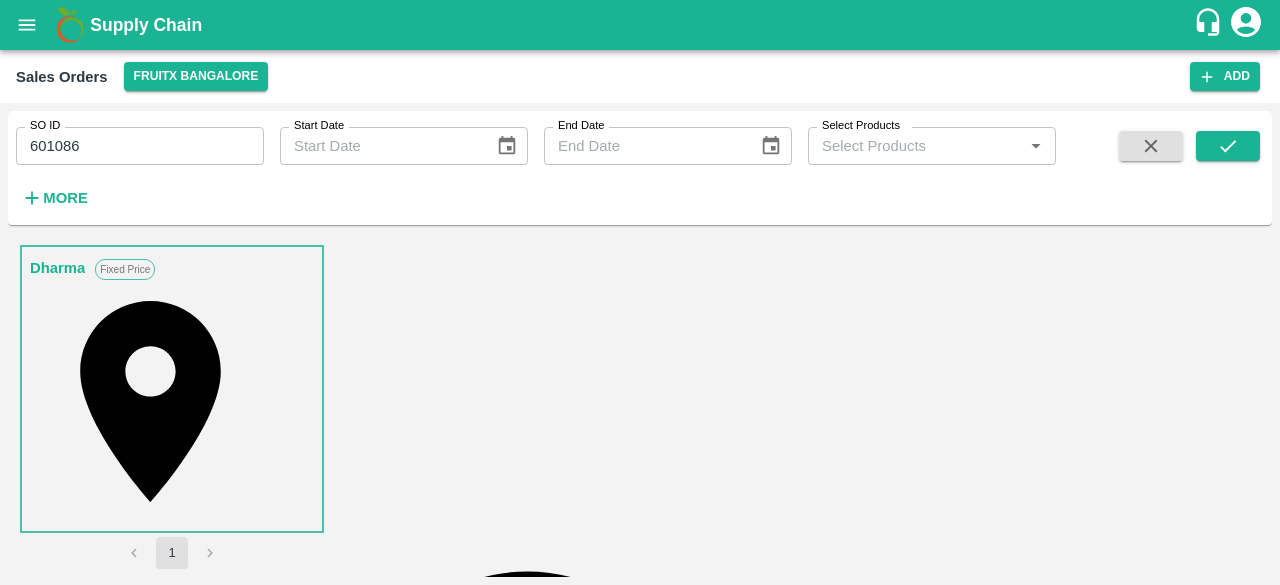 scroll, scrollTop: 300, scrollLeft: 0, axis: vertical 